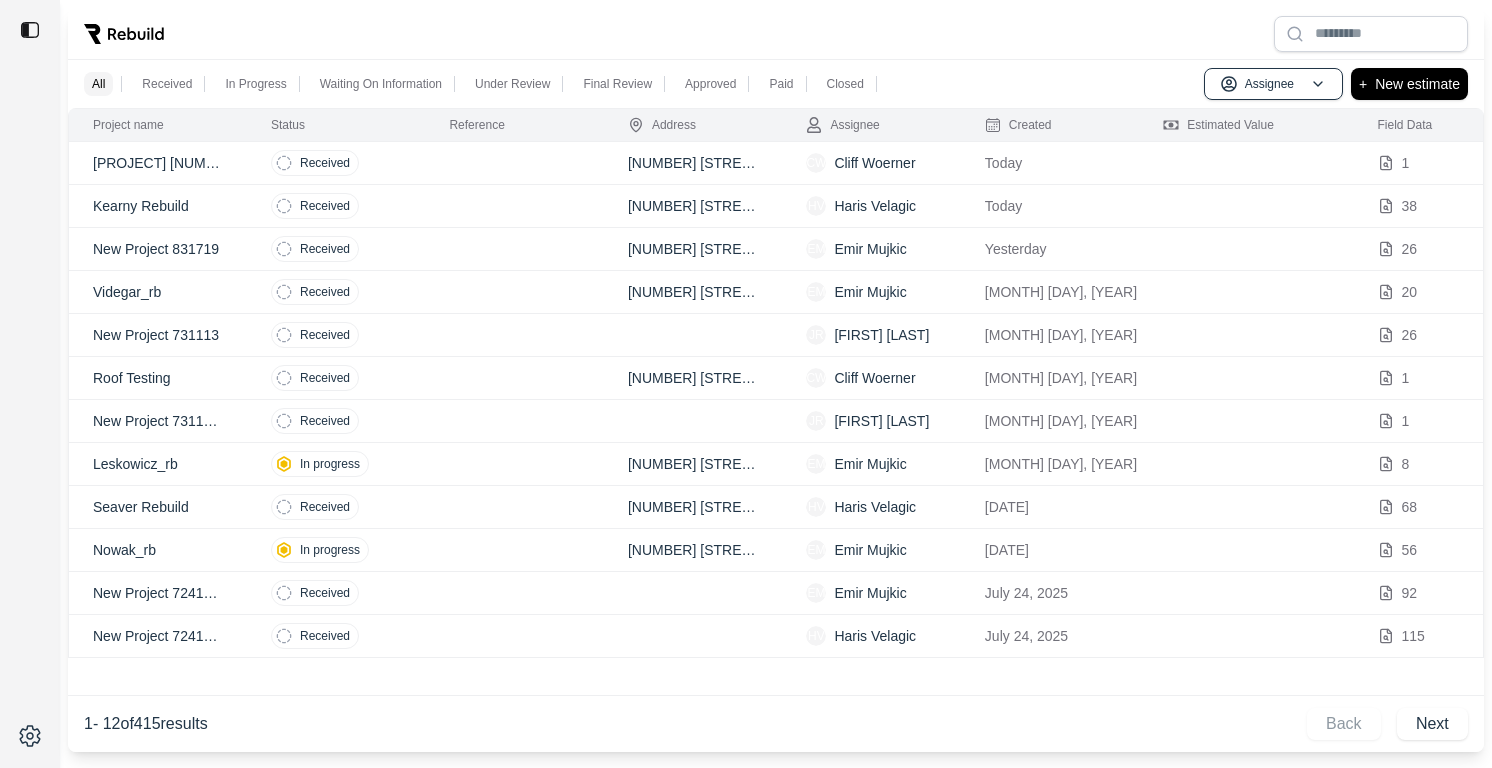 scroll, scrollTop: 0, scrollLeft: 0, axis: both 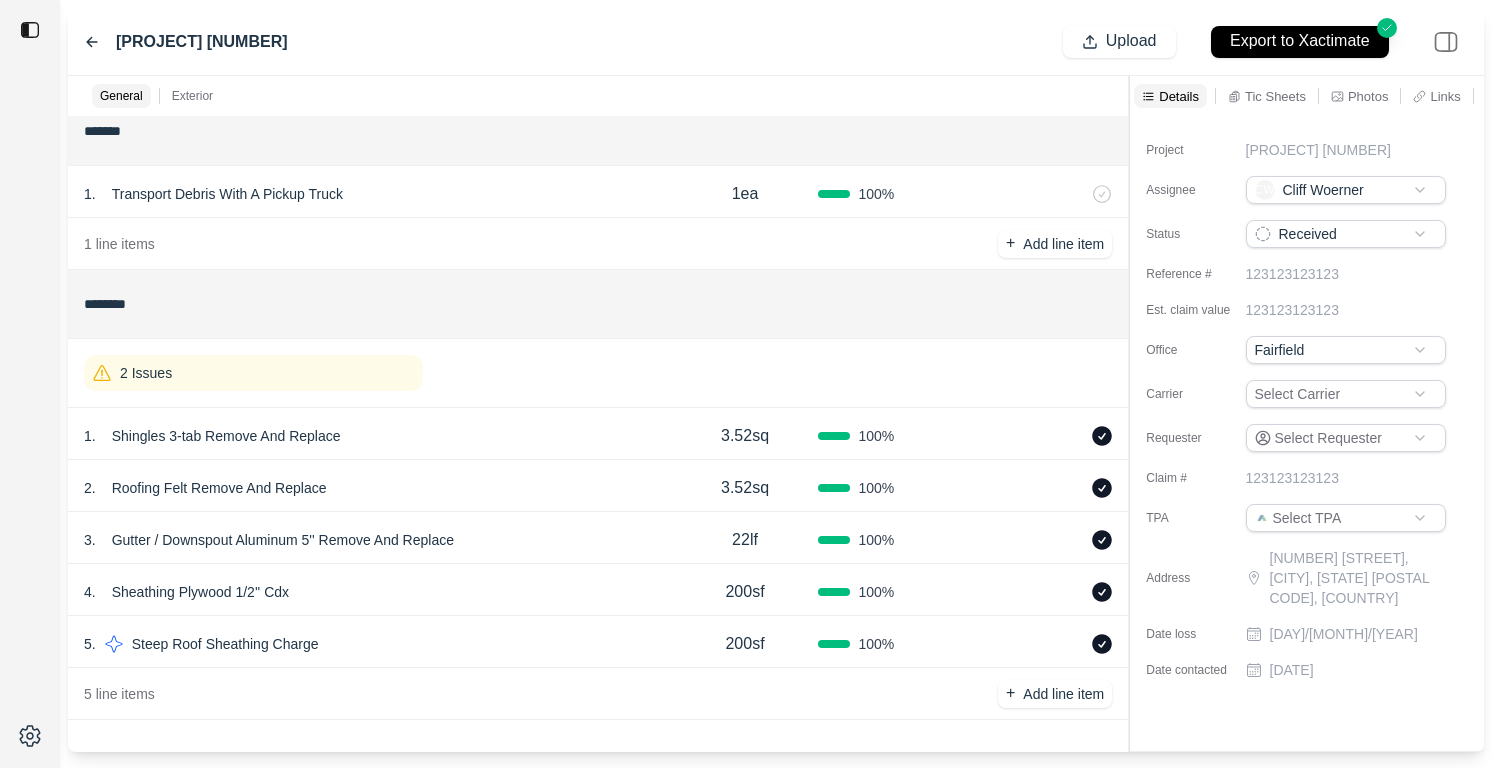 click on "New Project 84935 Upload Export to Xactimate" at bounding box center (776, 42) 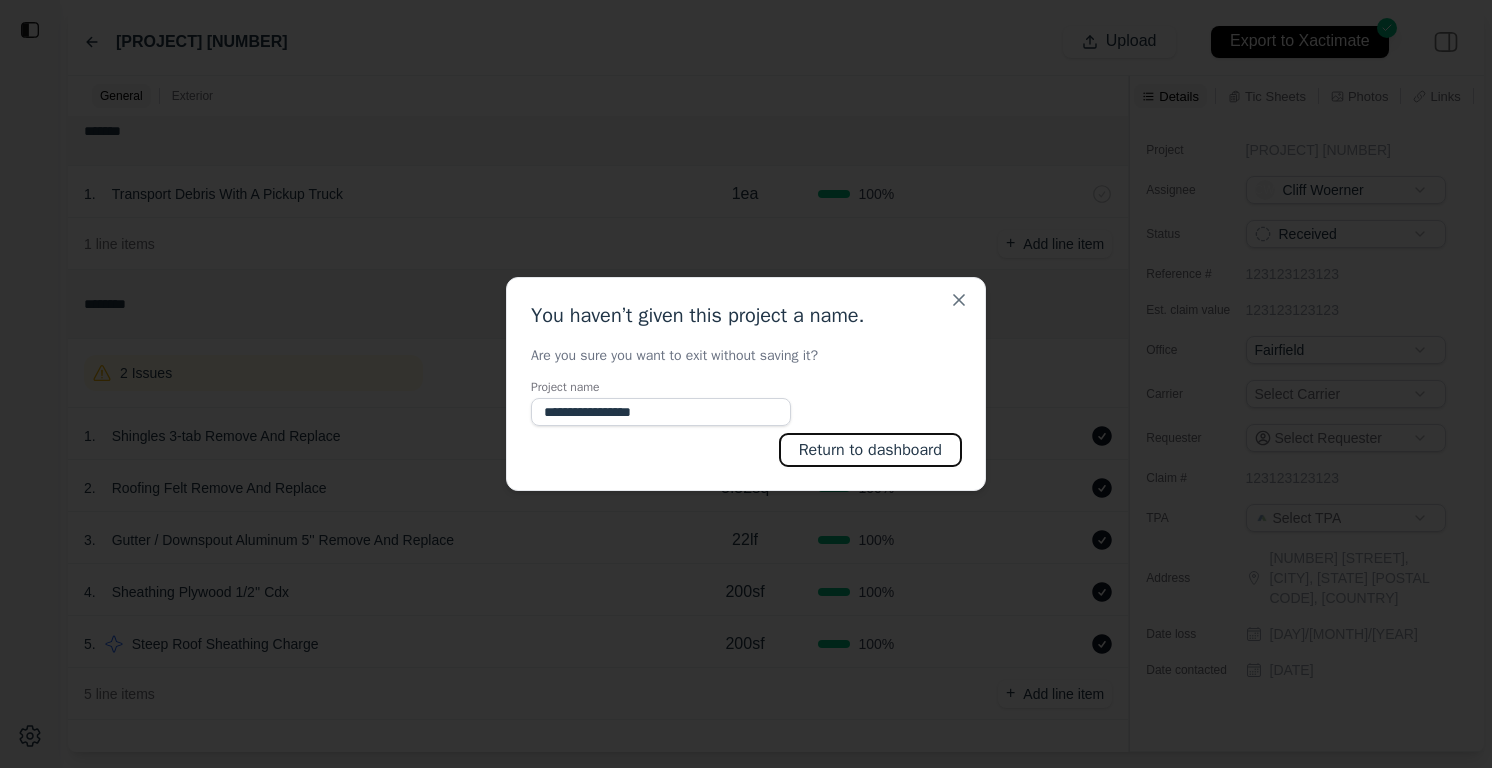 click on "Return to dashboard" at bounding box center (871, 450) 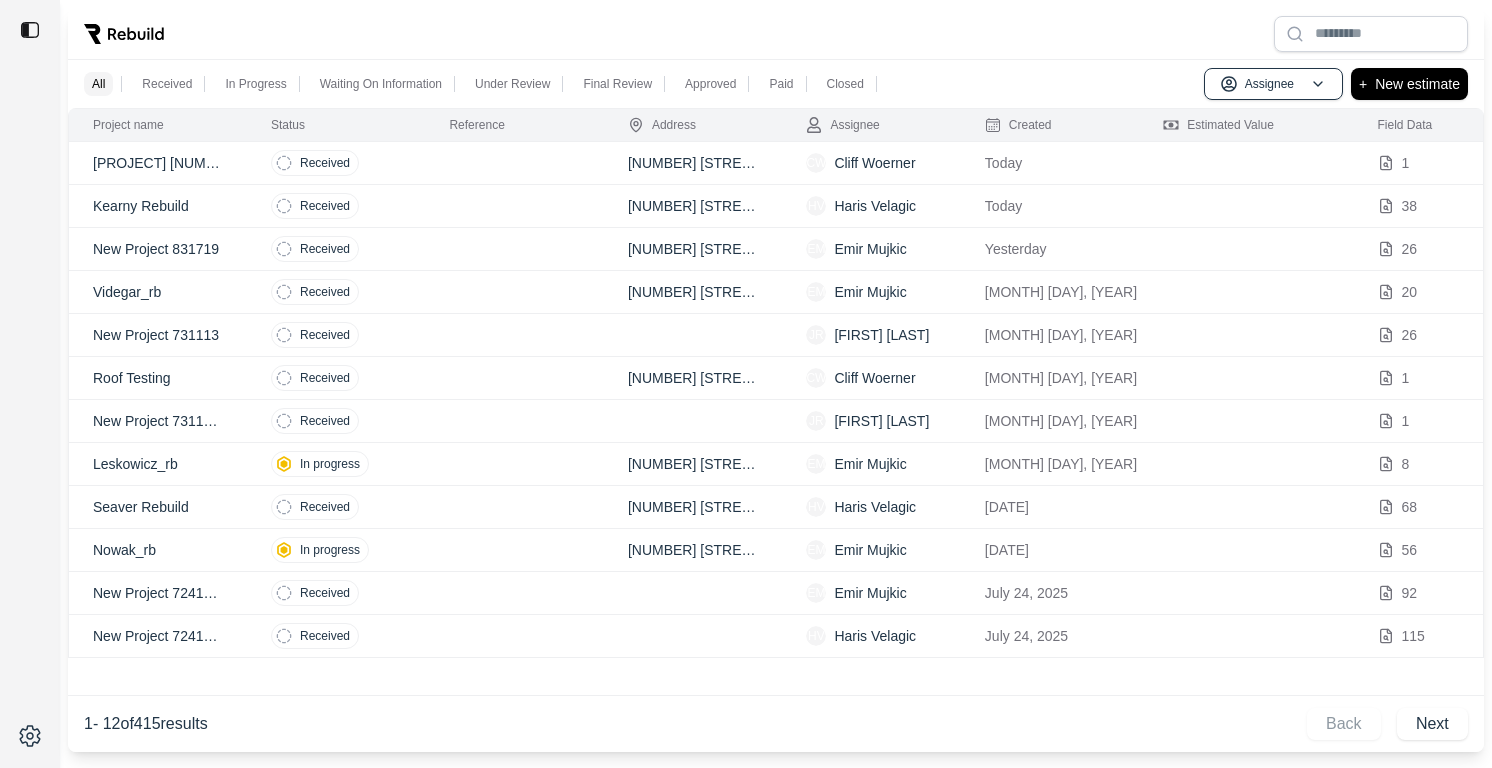click at bounding box center (514, 206) 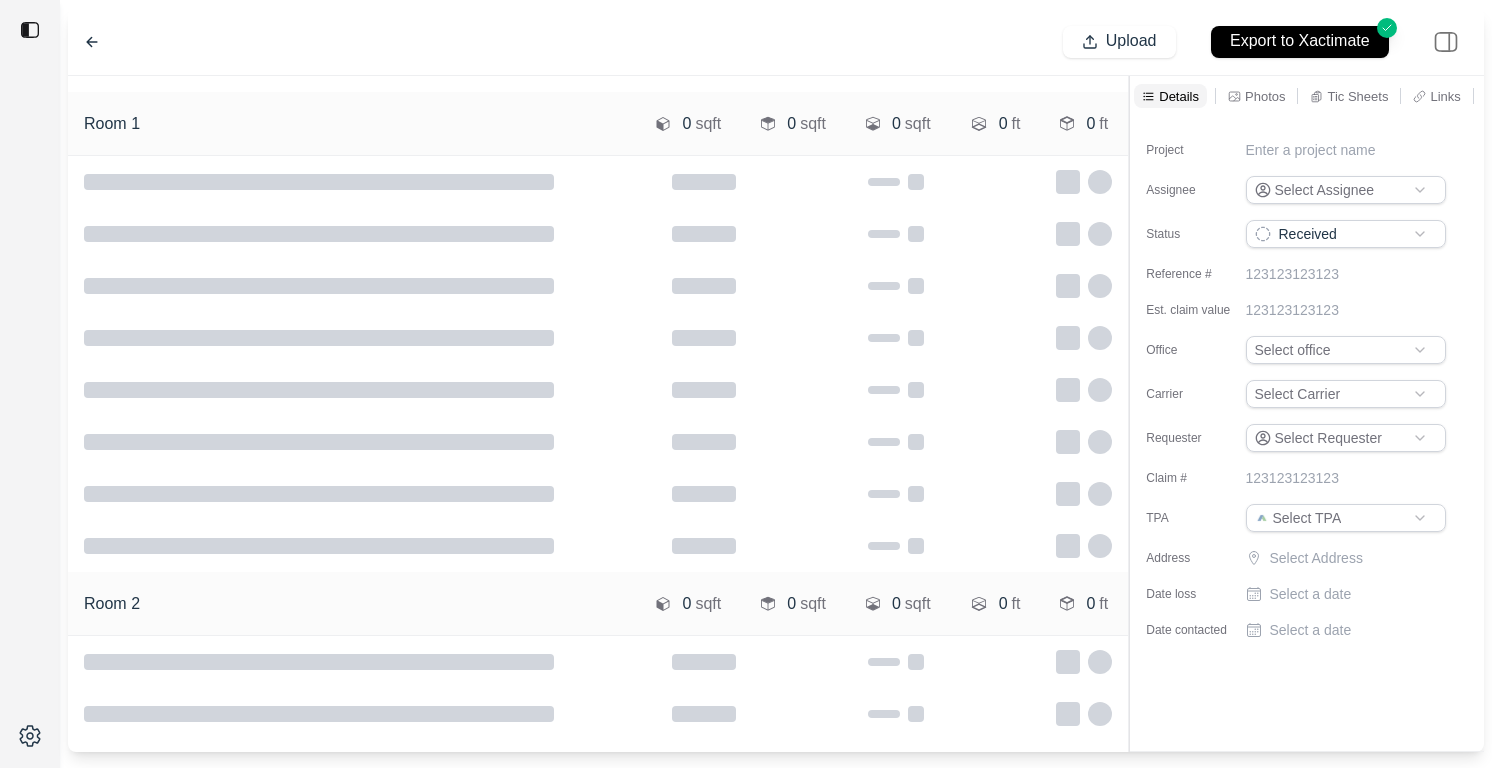type on "**********" 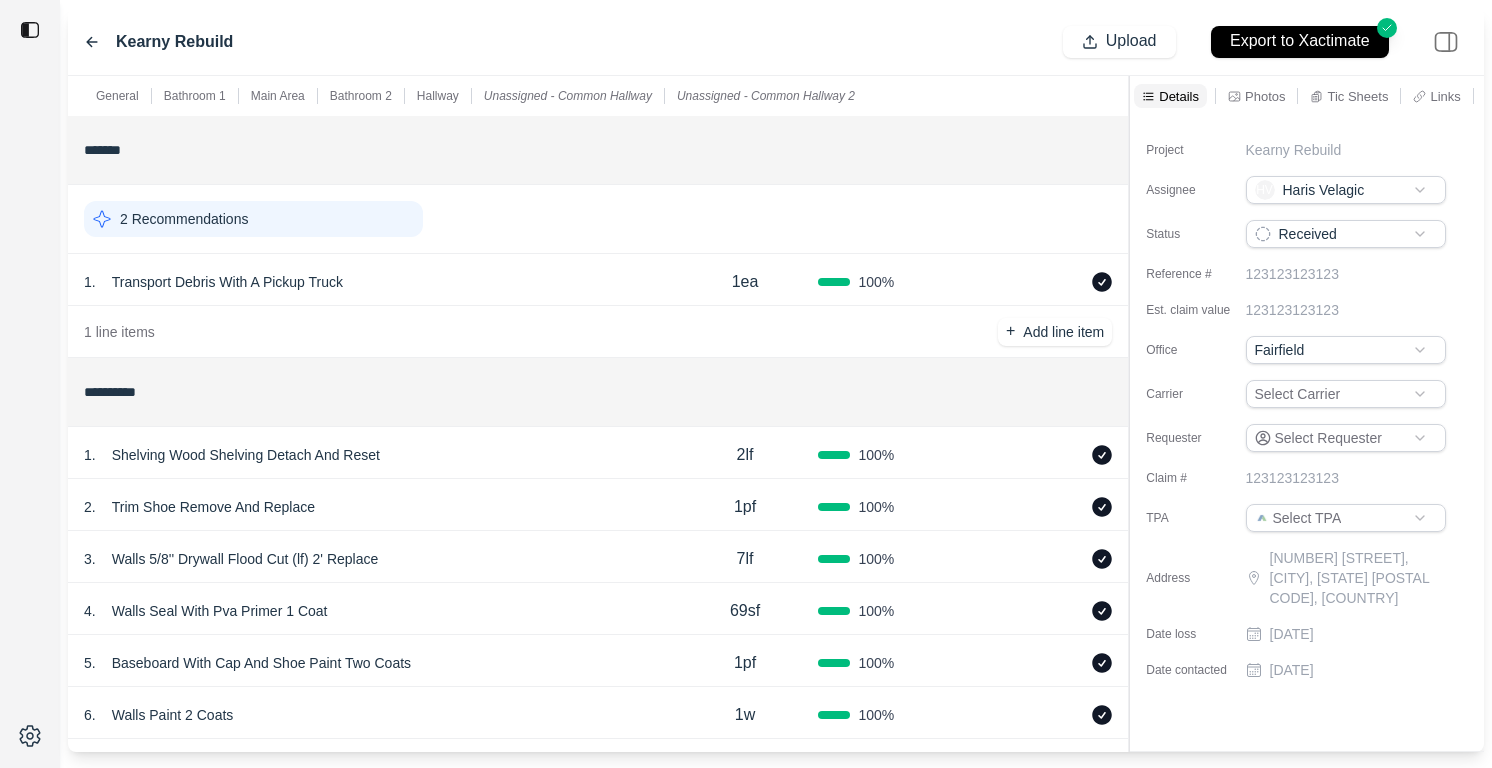 click on "Tic Sheets" at bounding box center [1357, 96] 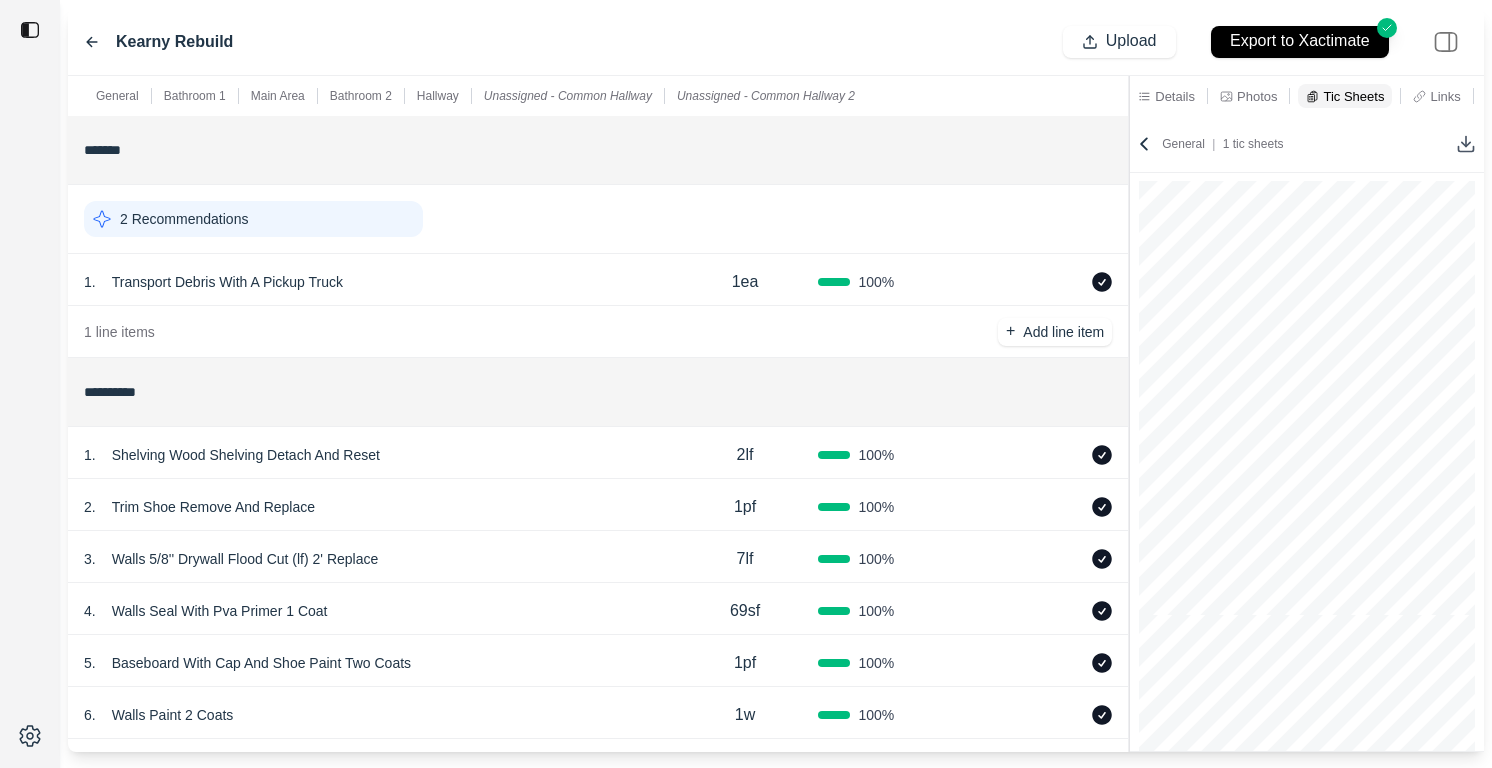 click 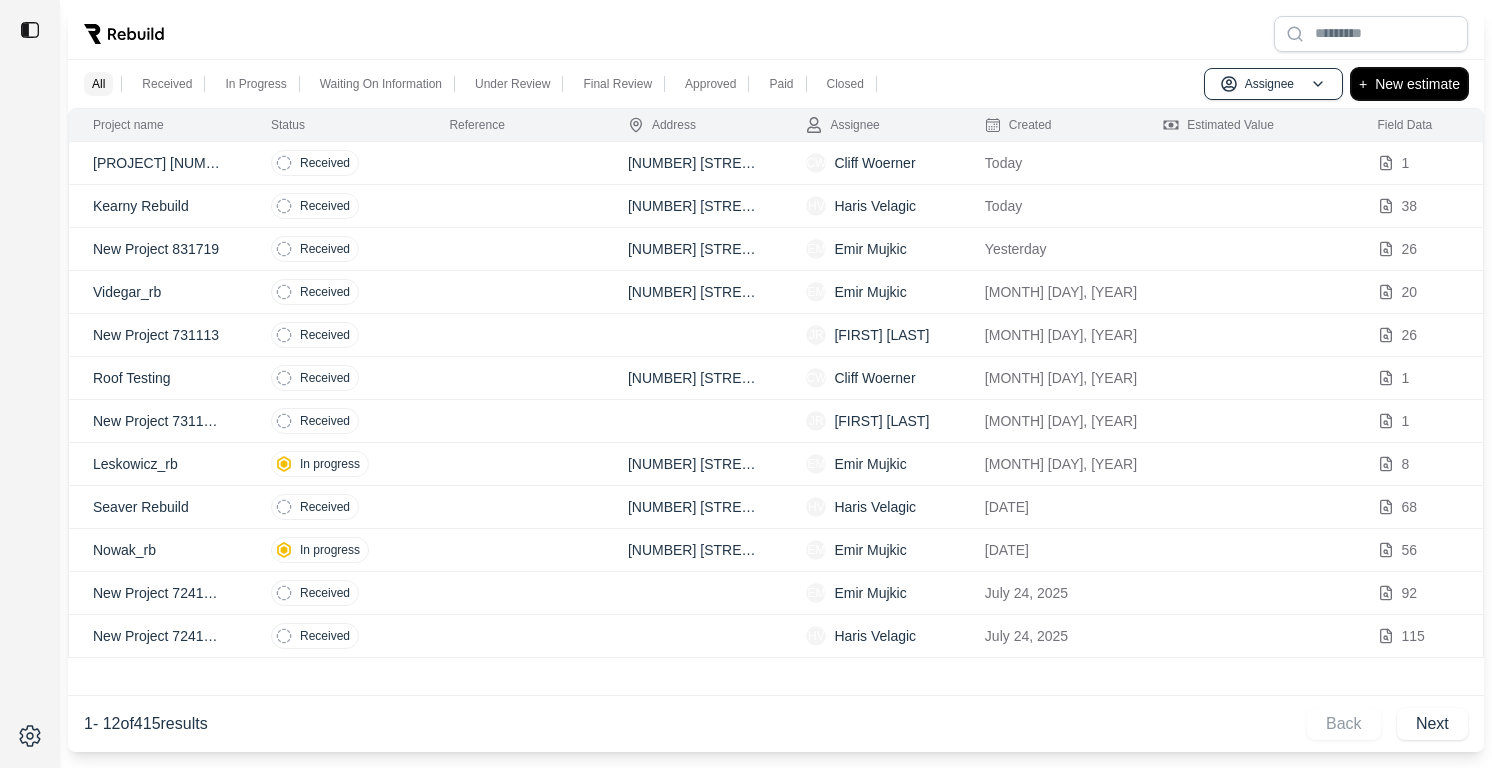 click on "New estimate" at bounding box center [1417, 84] 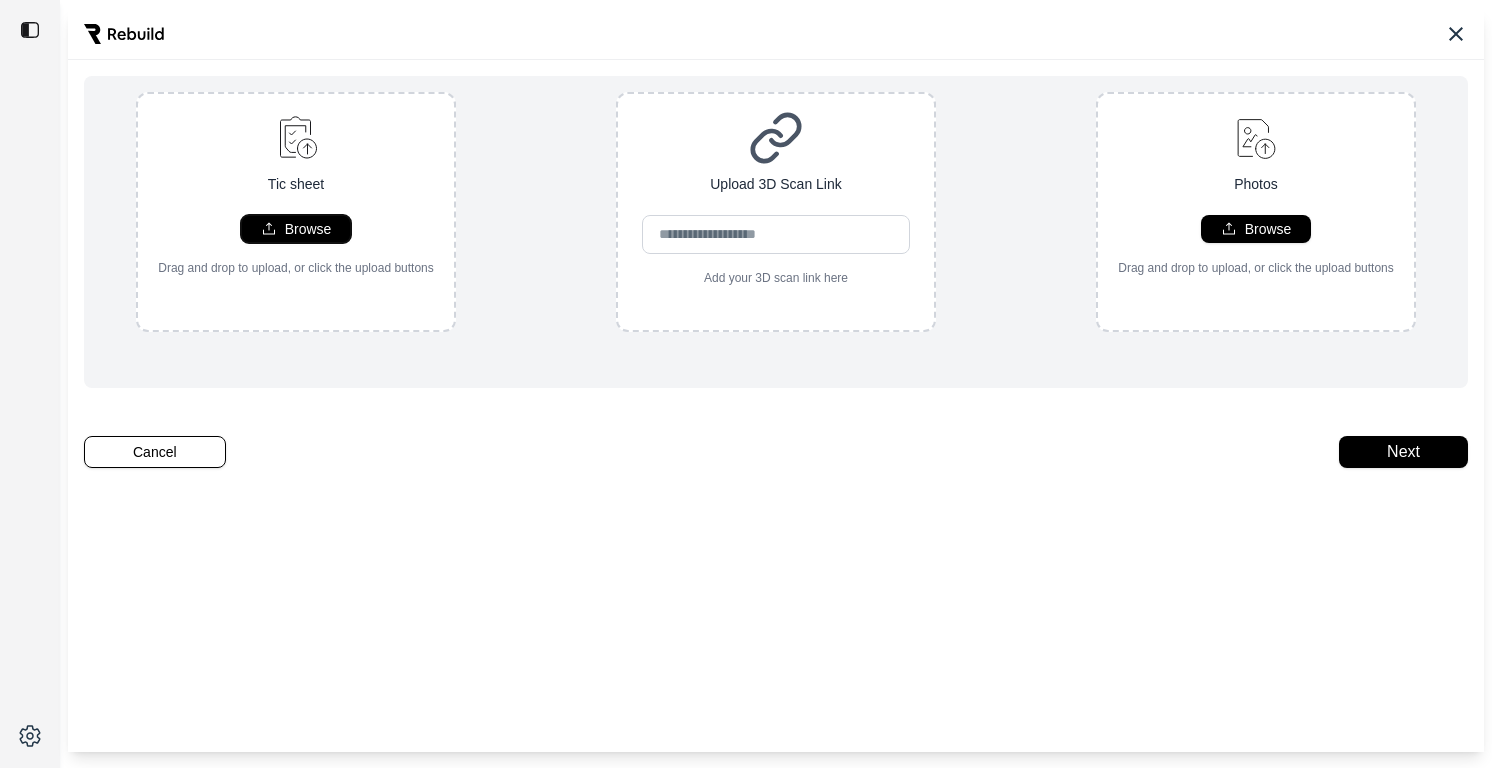 click on "Browse" at bounding box center (308, 229) 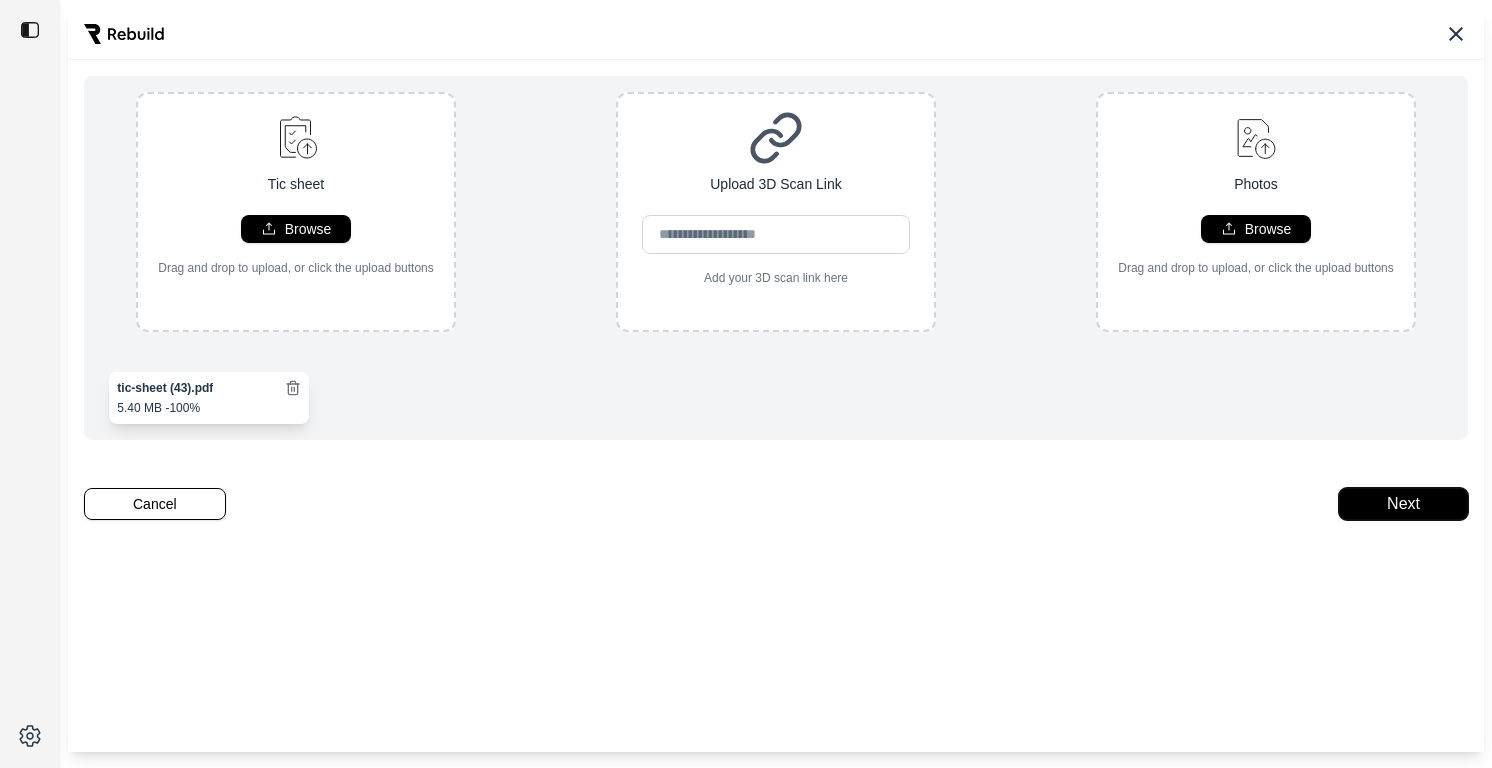 click on "Next" at bounding box center [1403, 504] 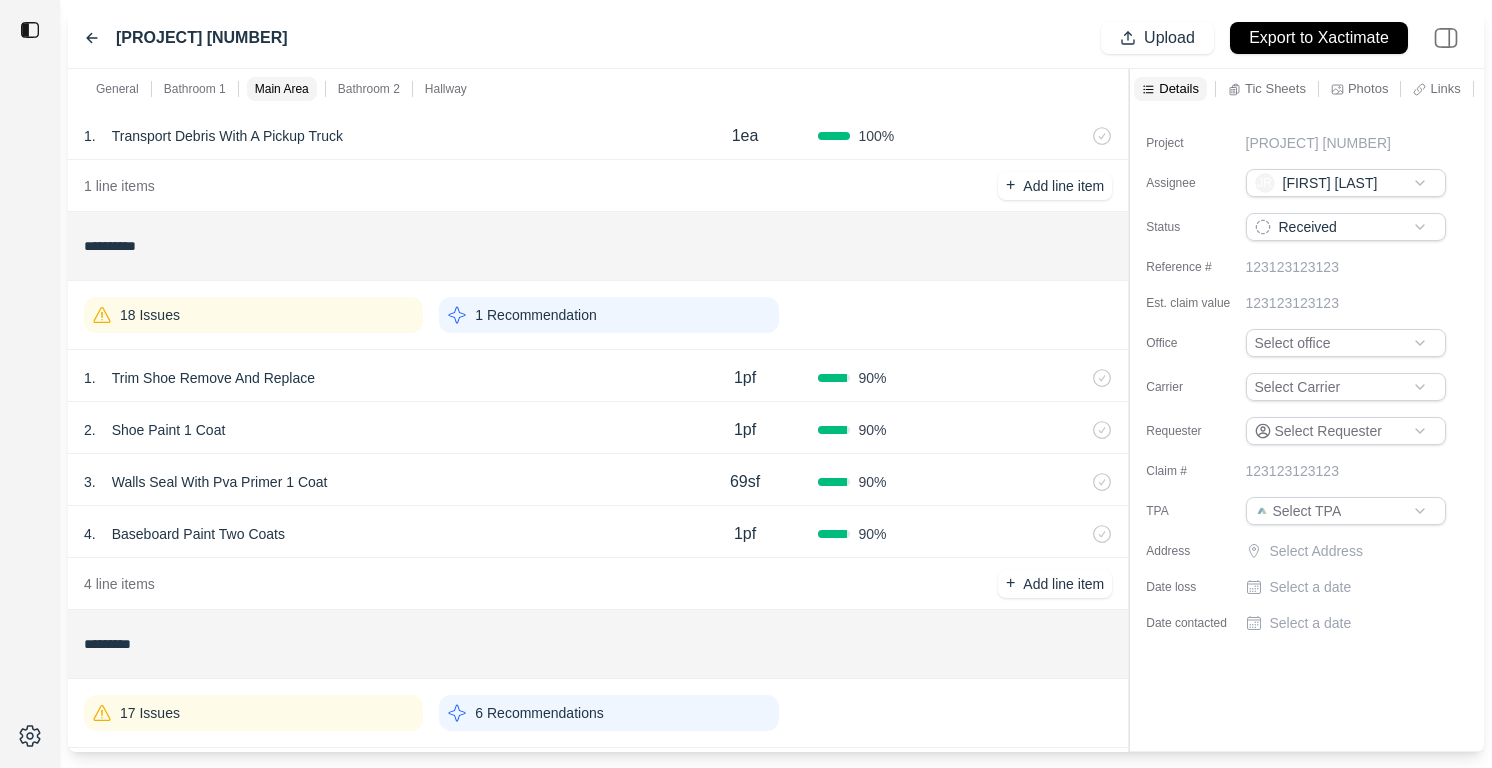 scroll, scrollTop: 101, scrollLeft: 0, axis: vertical 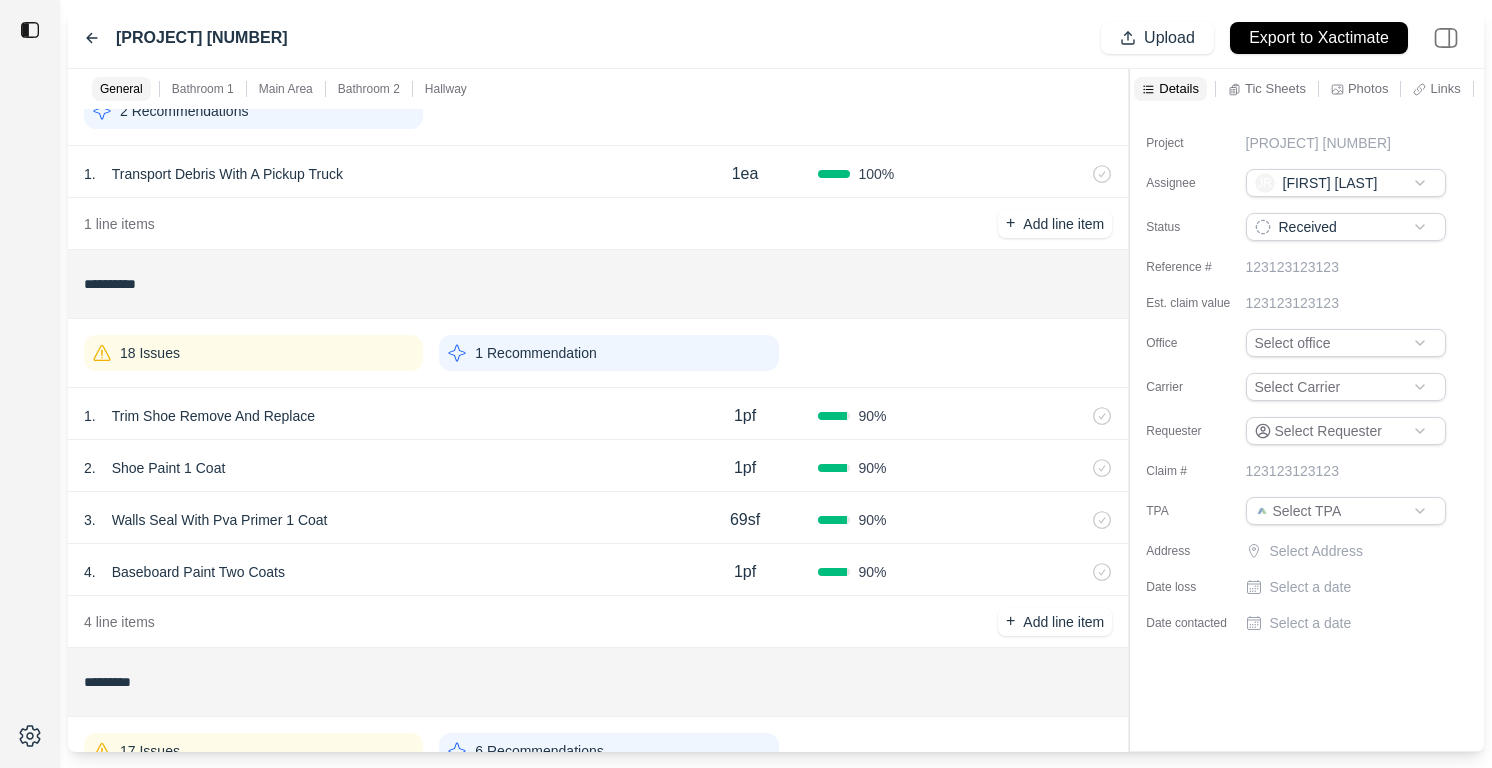 click on "18   Issues" at bounding box center [253, 353] 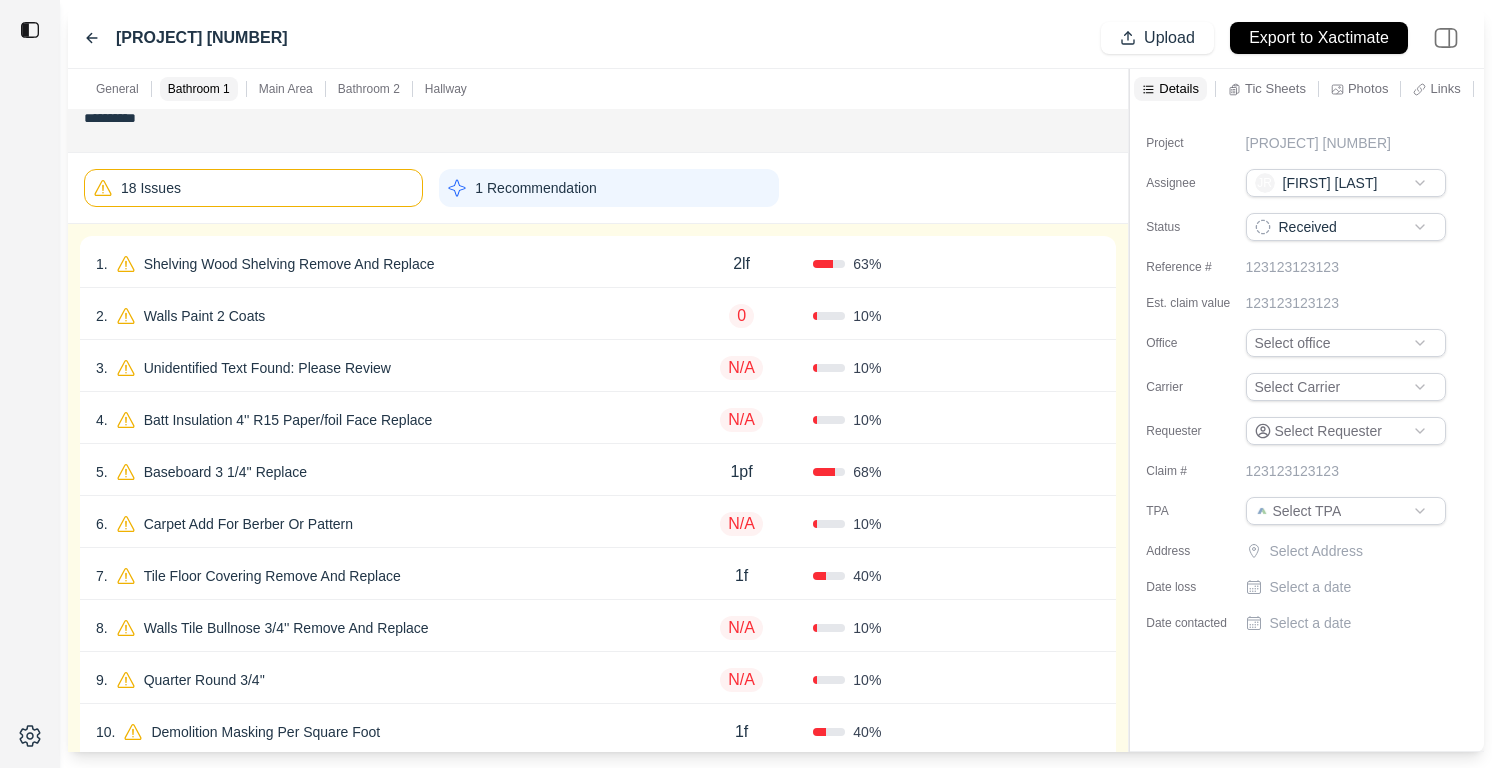 scroll, scrollTop: 214, scrollLeft: 0, axis: vertical 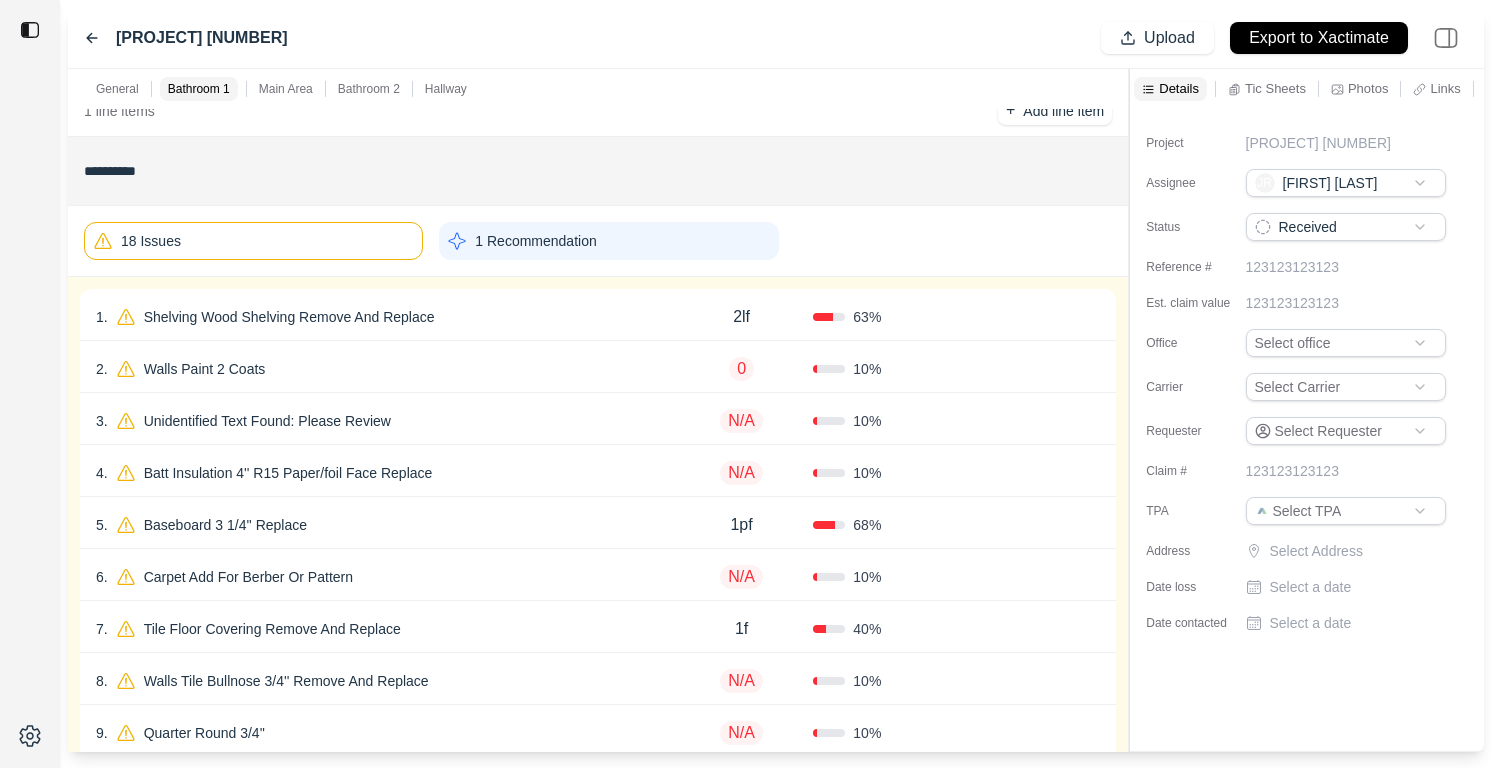 click on "2 . Walls Paint 2 Coats" at bounding box center (383, 369) 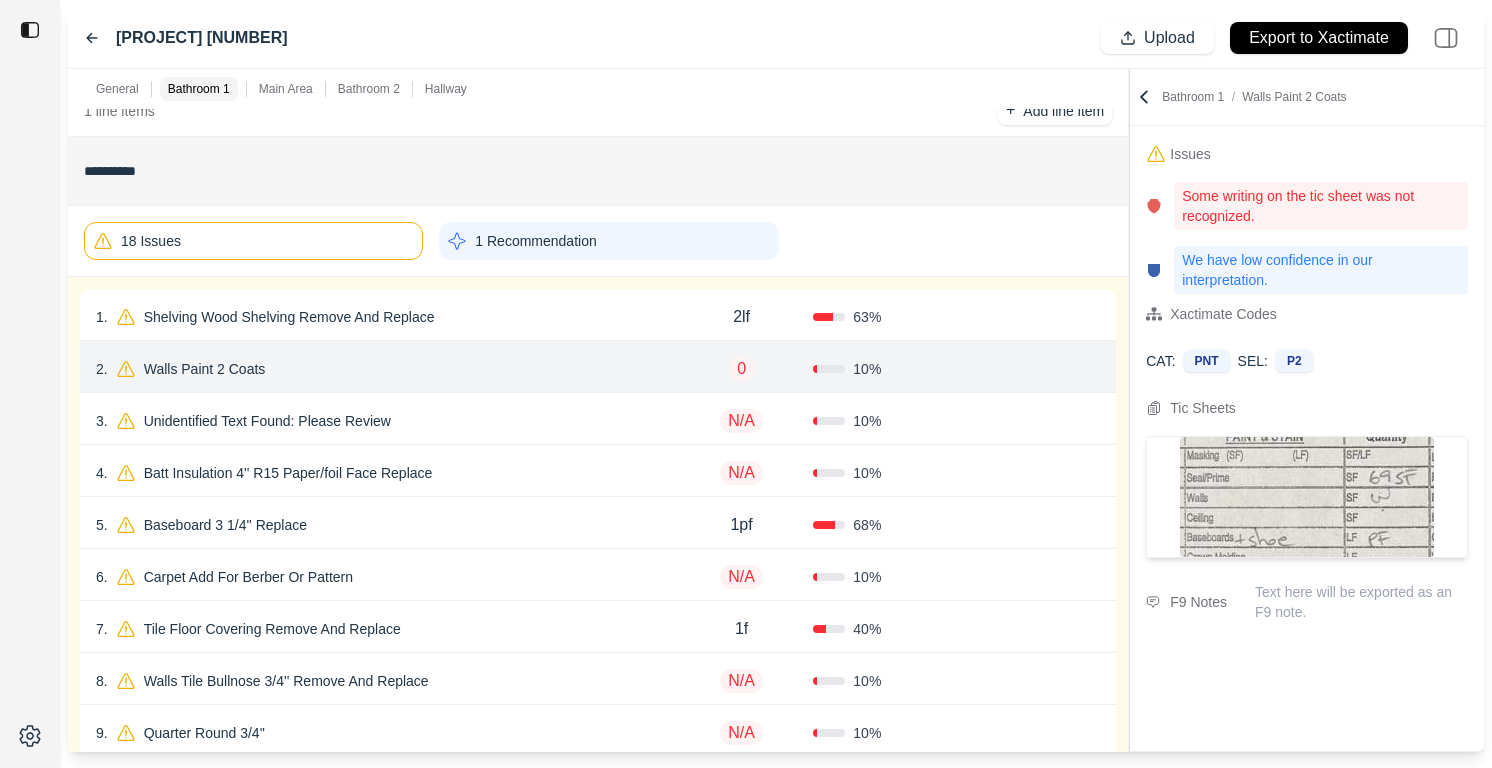 click on "3 . Unidentified Text Found: Please Review" at bounding box center [383, 421] 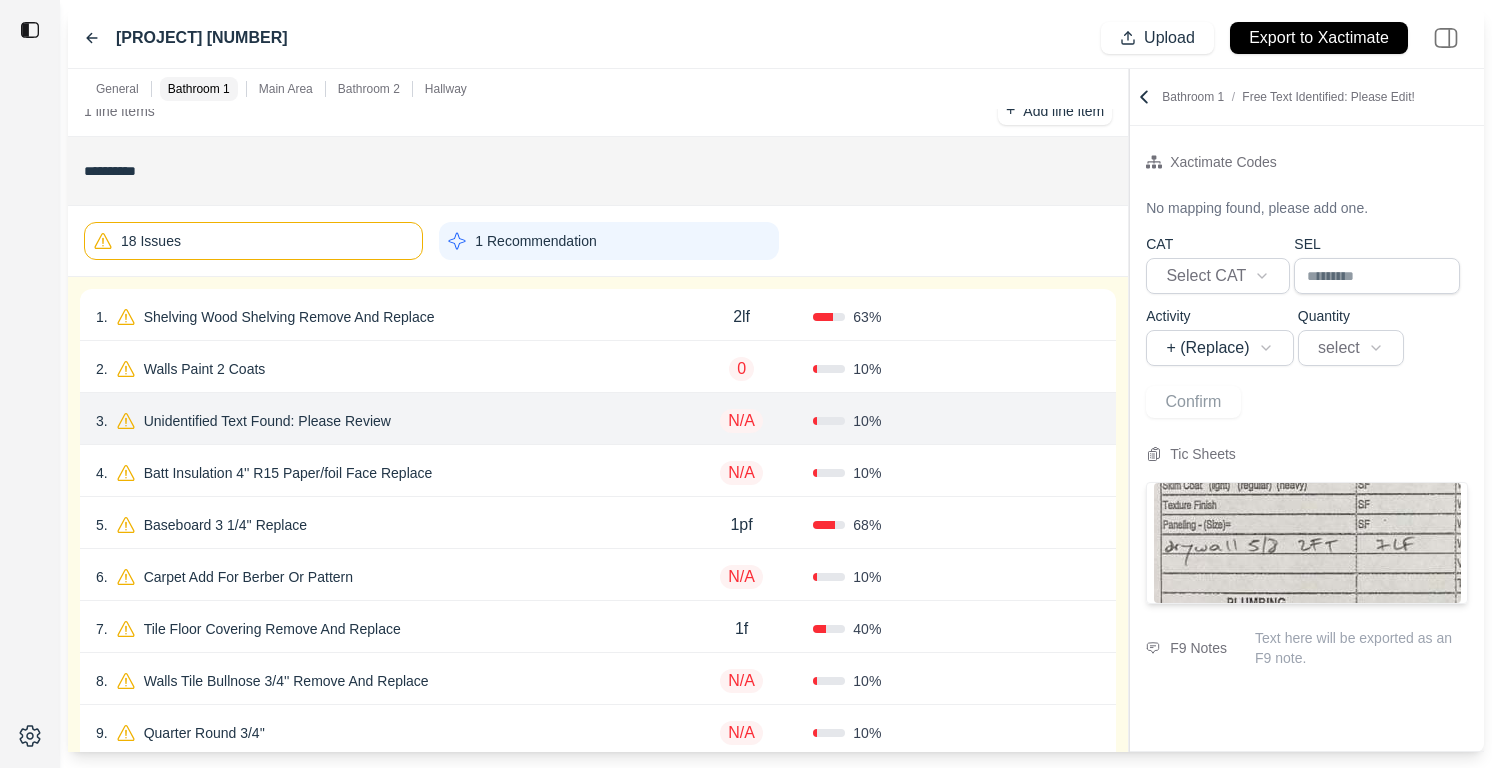 click on "2 . Walls Paint 2 Coats" at bounding box center (383, 369) 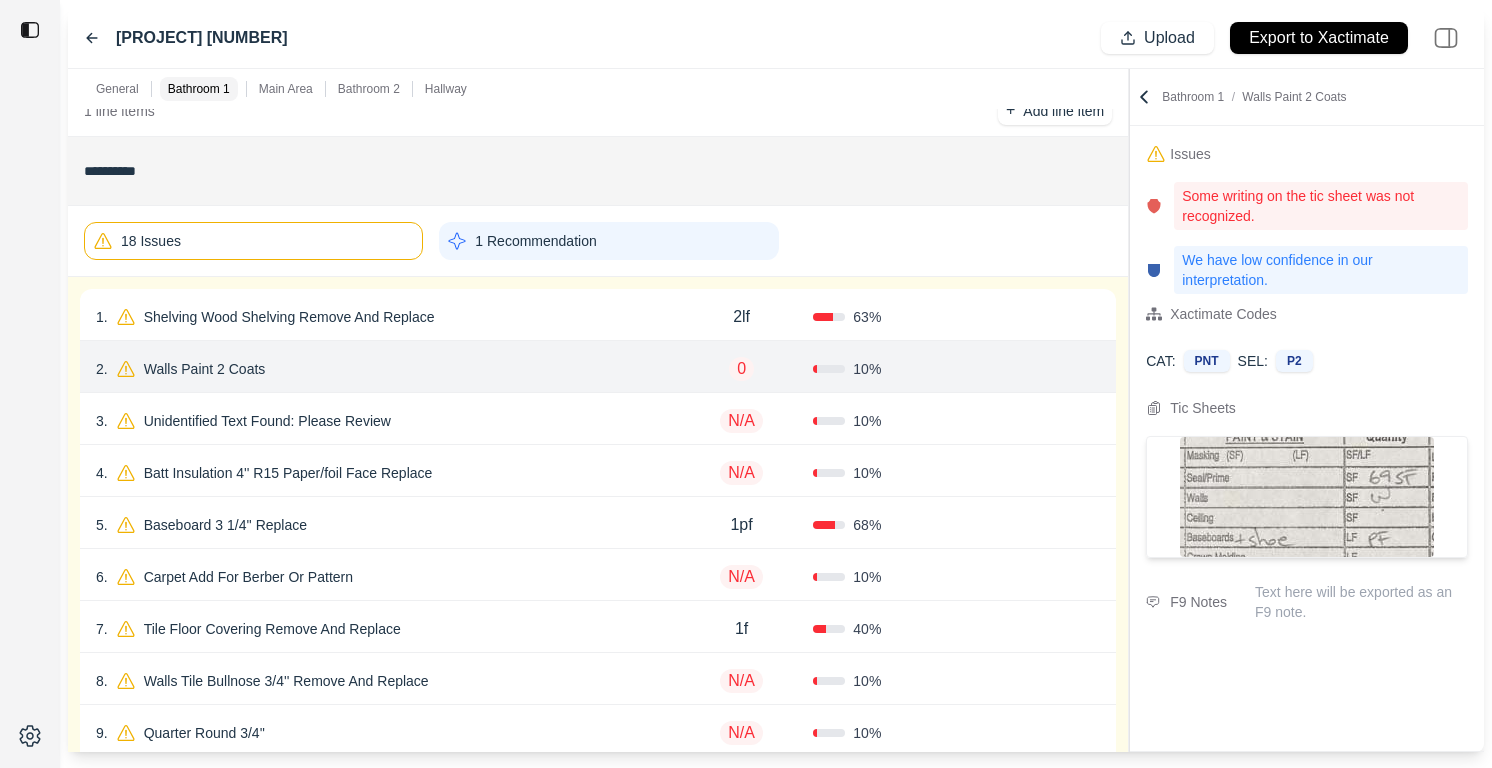 click on "5 . Baseboard 3 1/4'' Replace" at bounding box center [383, 525] 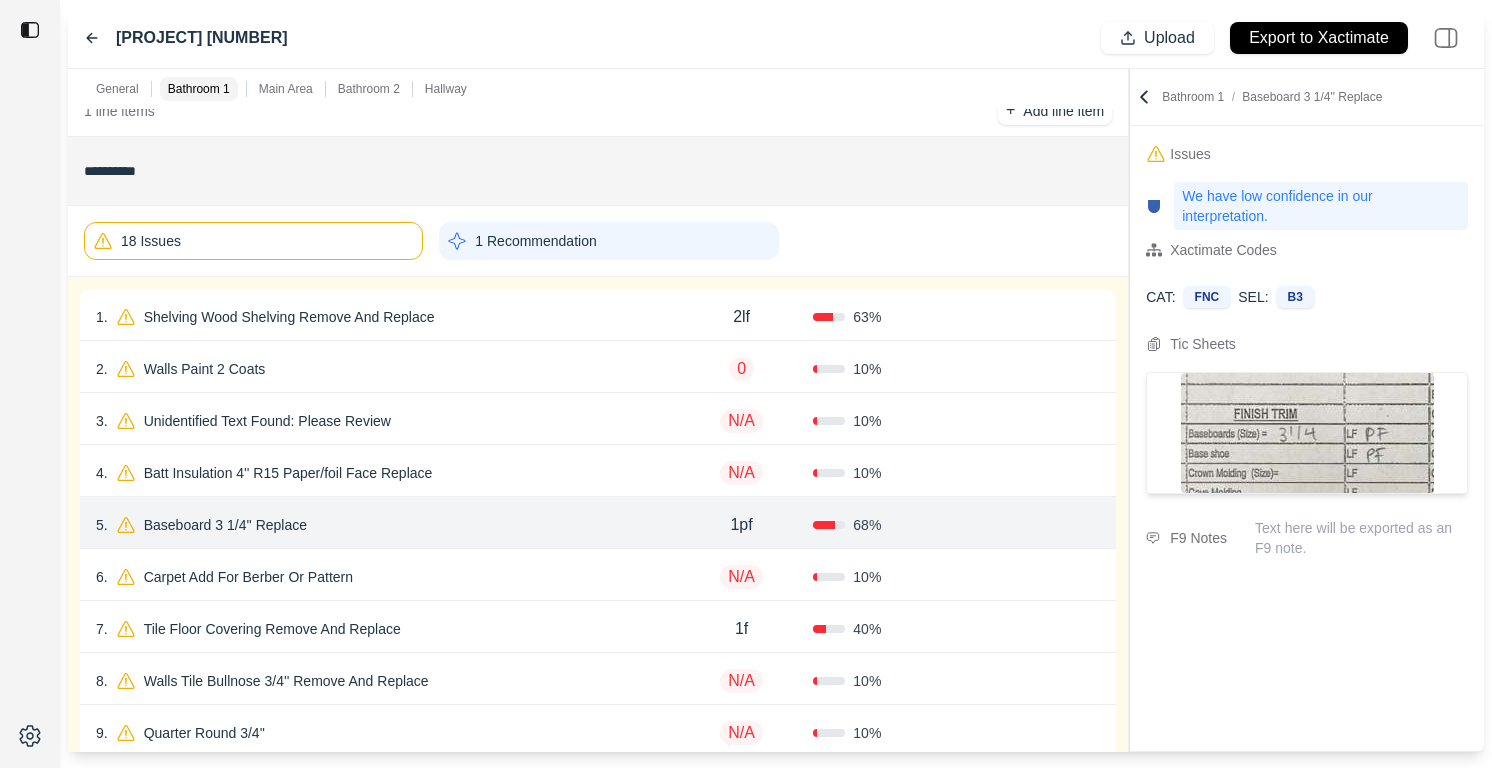 click on "Baseboard 3 1/4'' Replace" at bounding box center (225, 525) 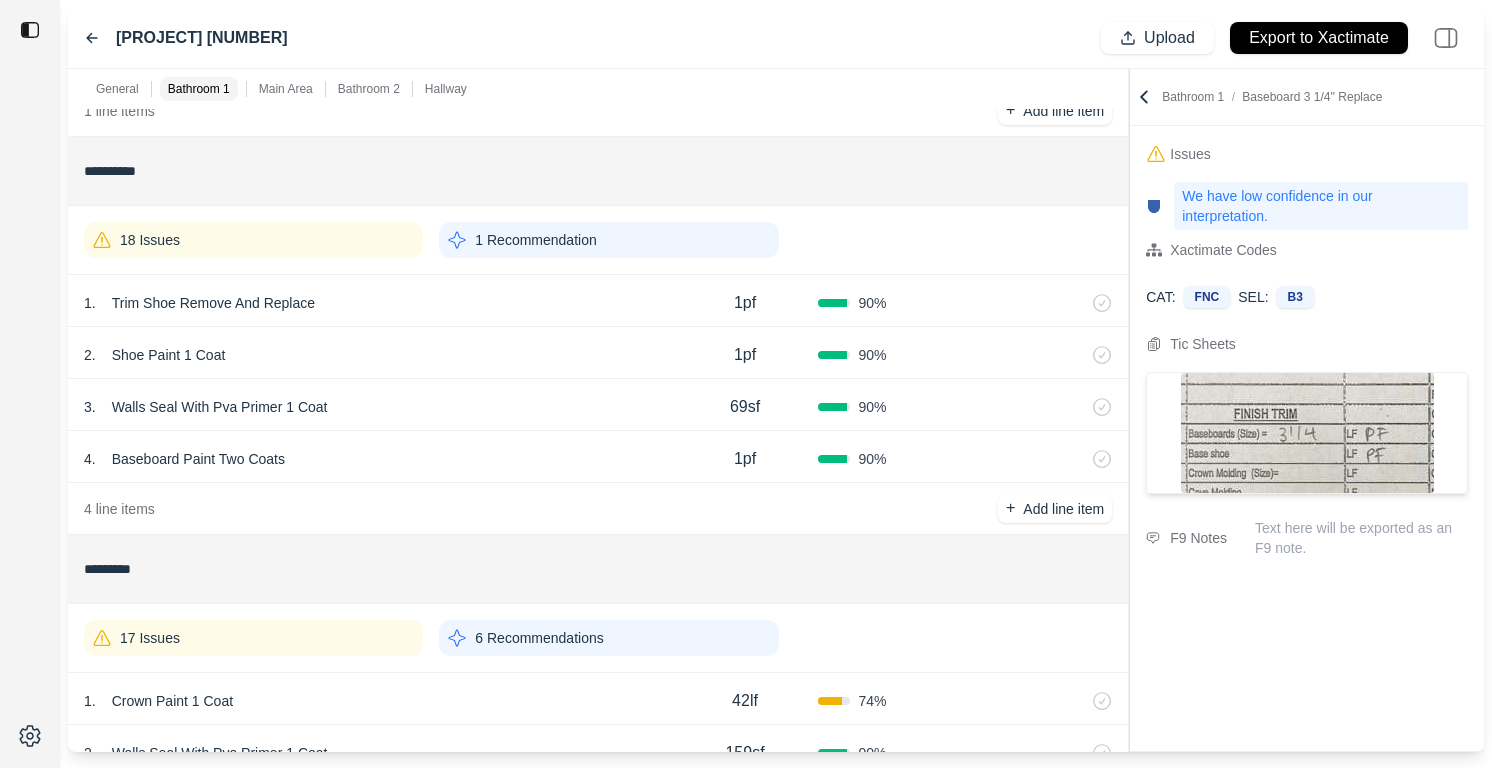 click 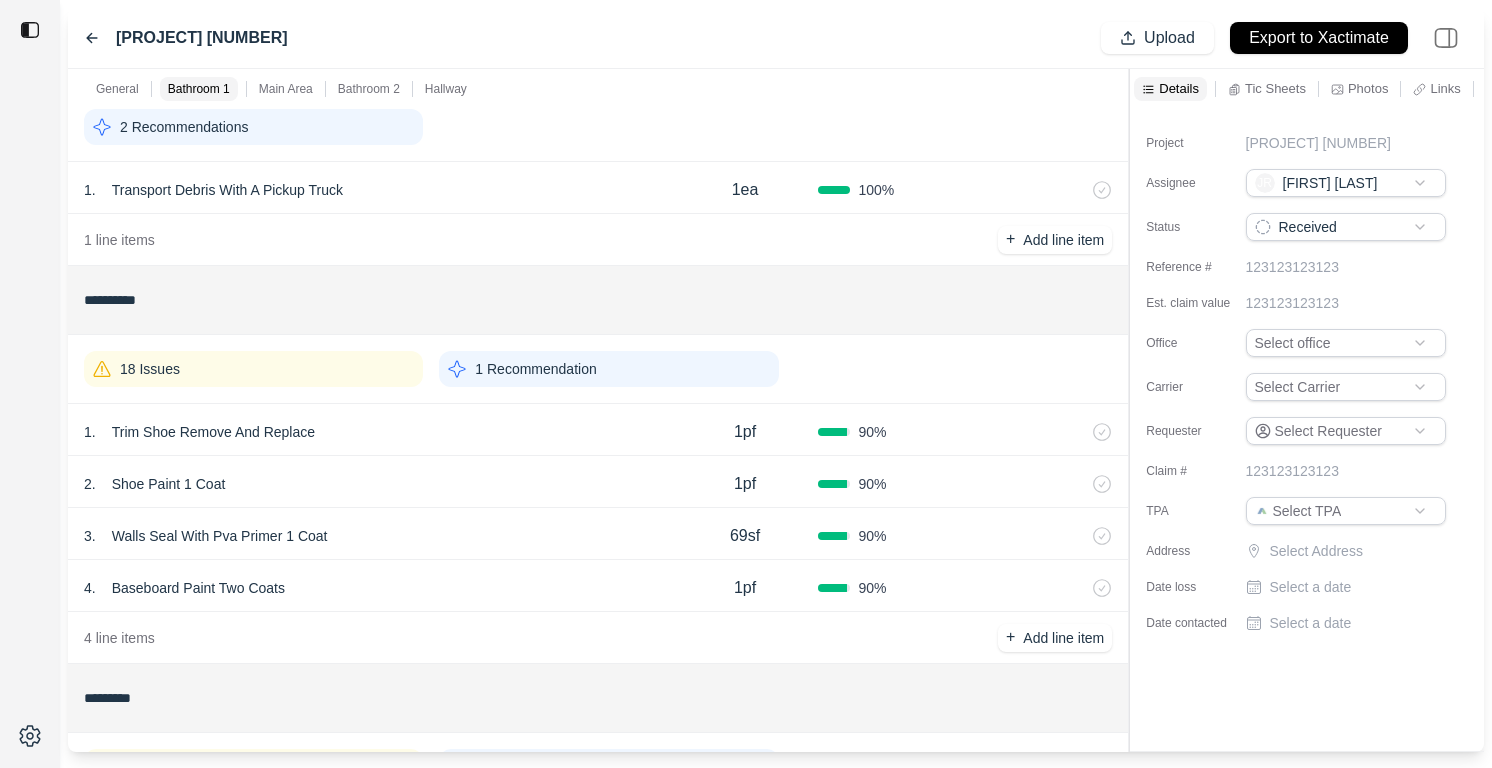 scroll, scrollTop: 0, scrollLeft: 0, axis: both 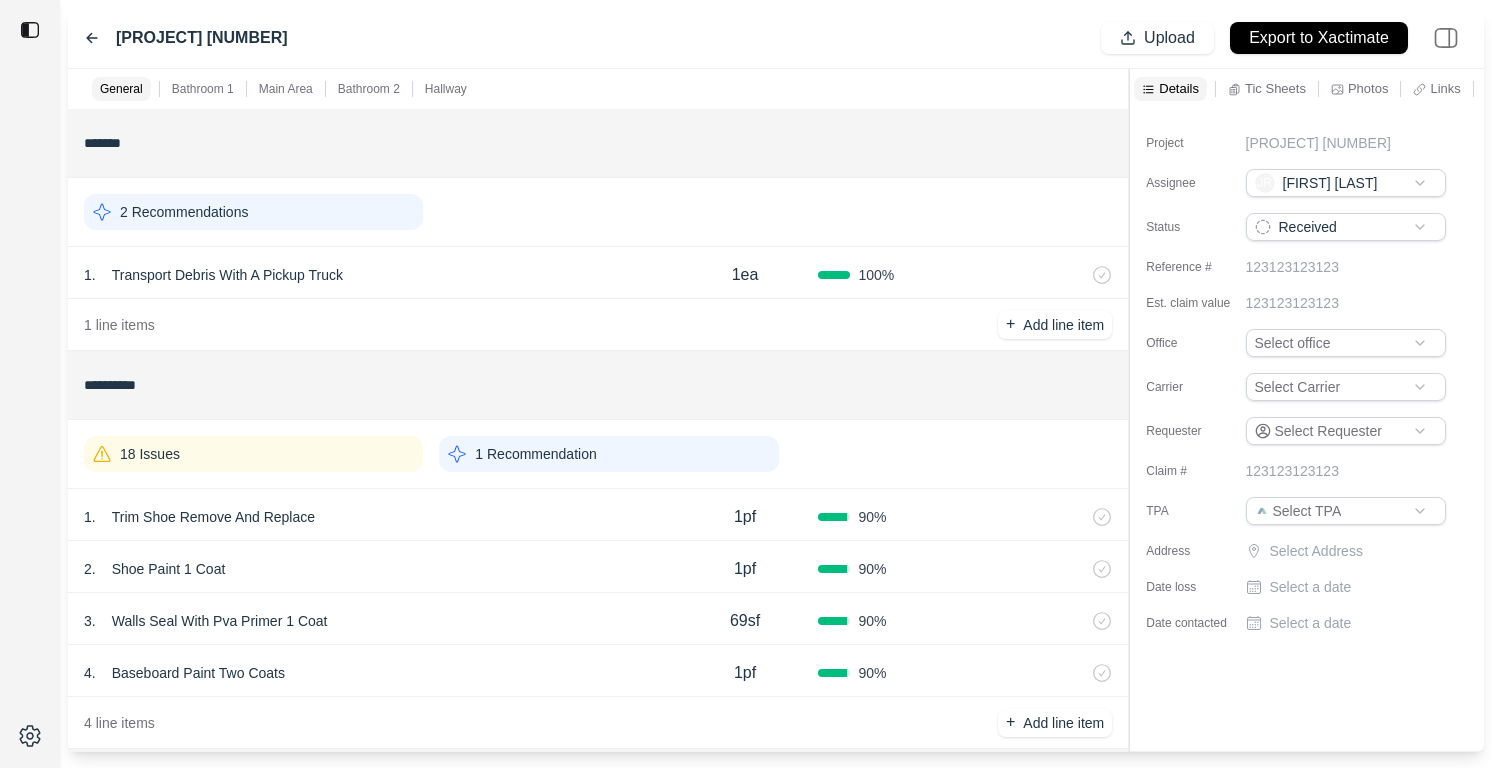 click on "18   Issues" at bounding box center (253, 454) 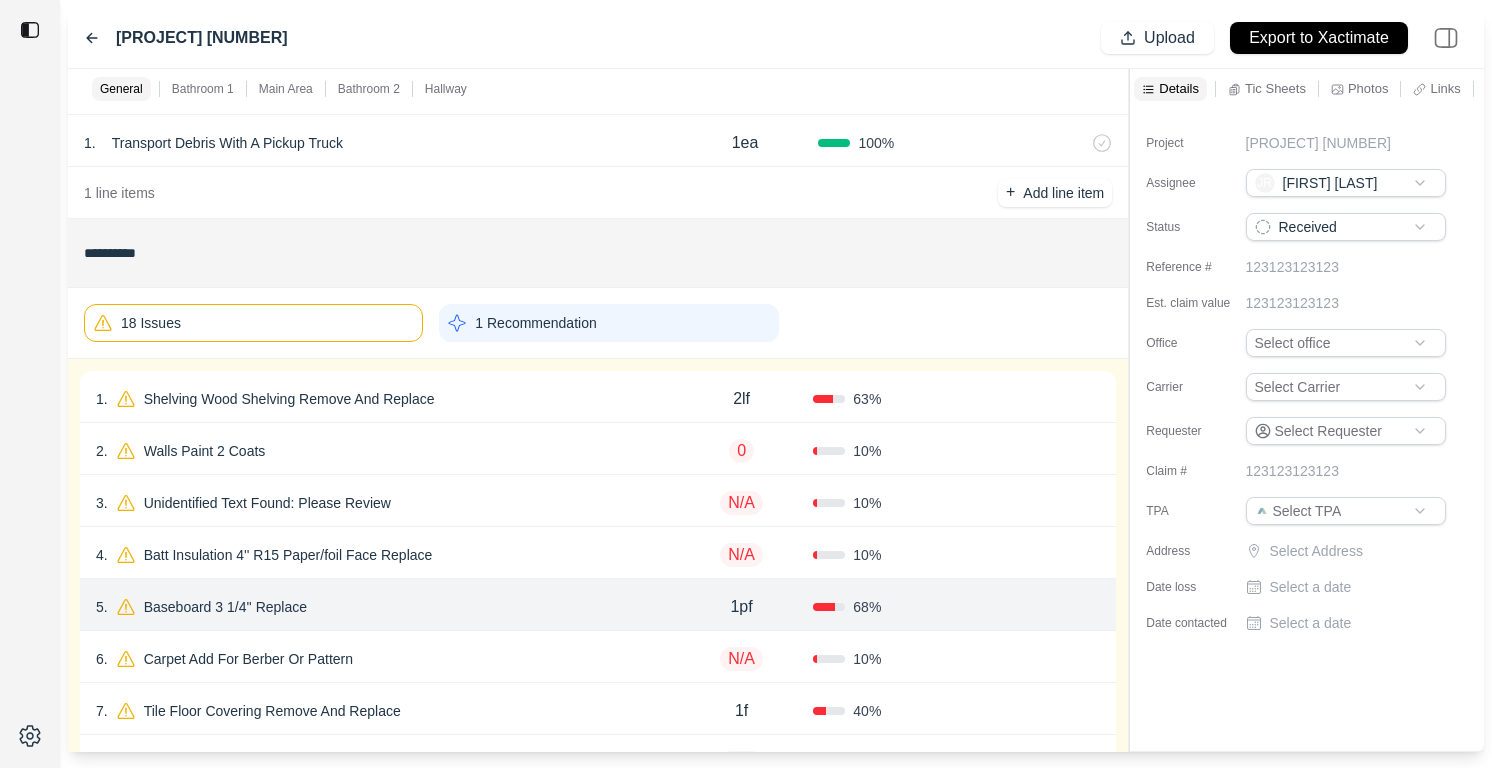scroll, scrollTop: 303, scrollLeft: 0, axis: vertical 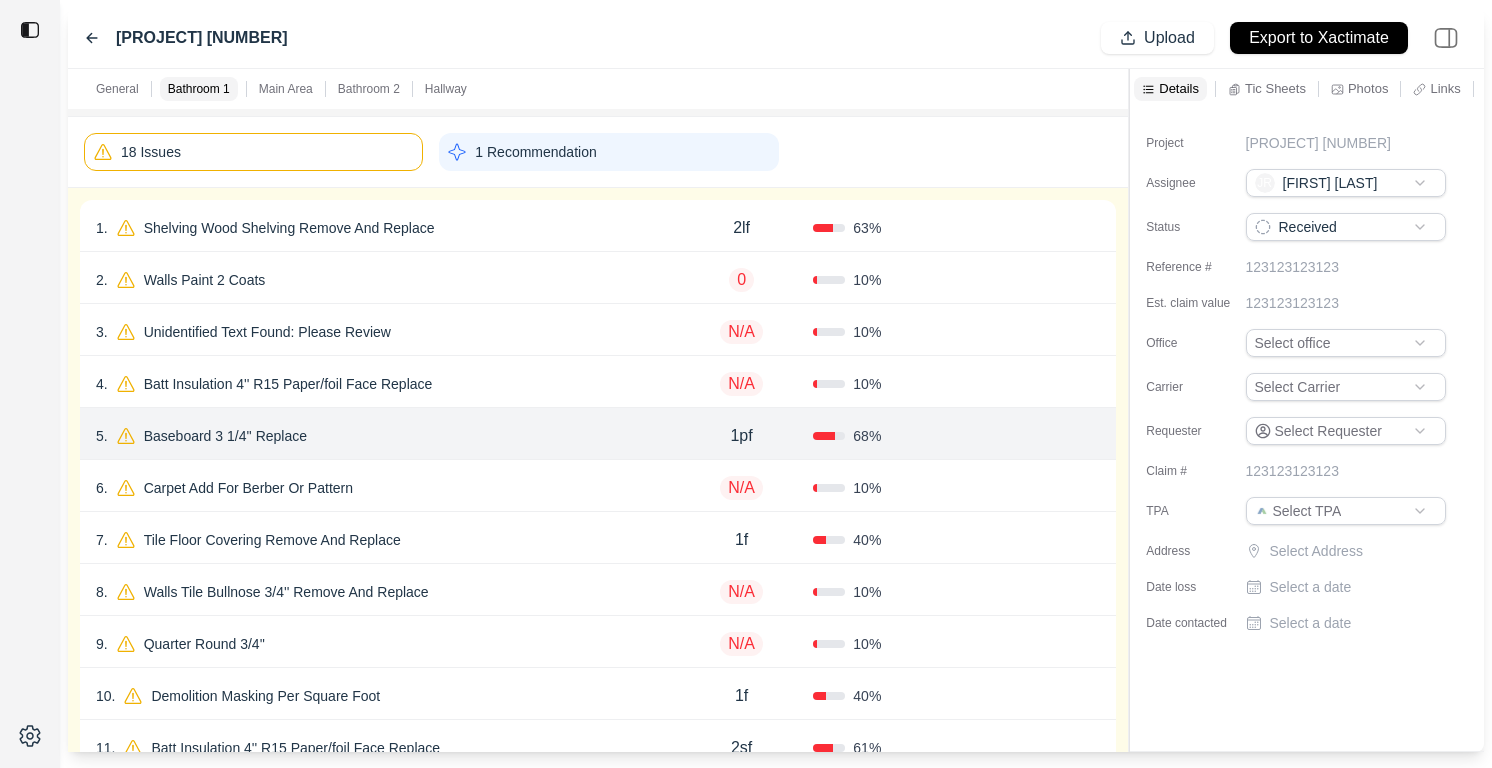 click on "7 . Tile Floor Covering Remove And Replace" at bounding box center [383, 540] 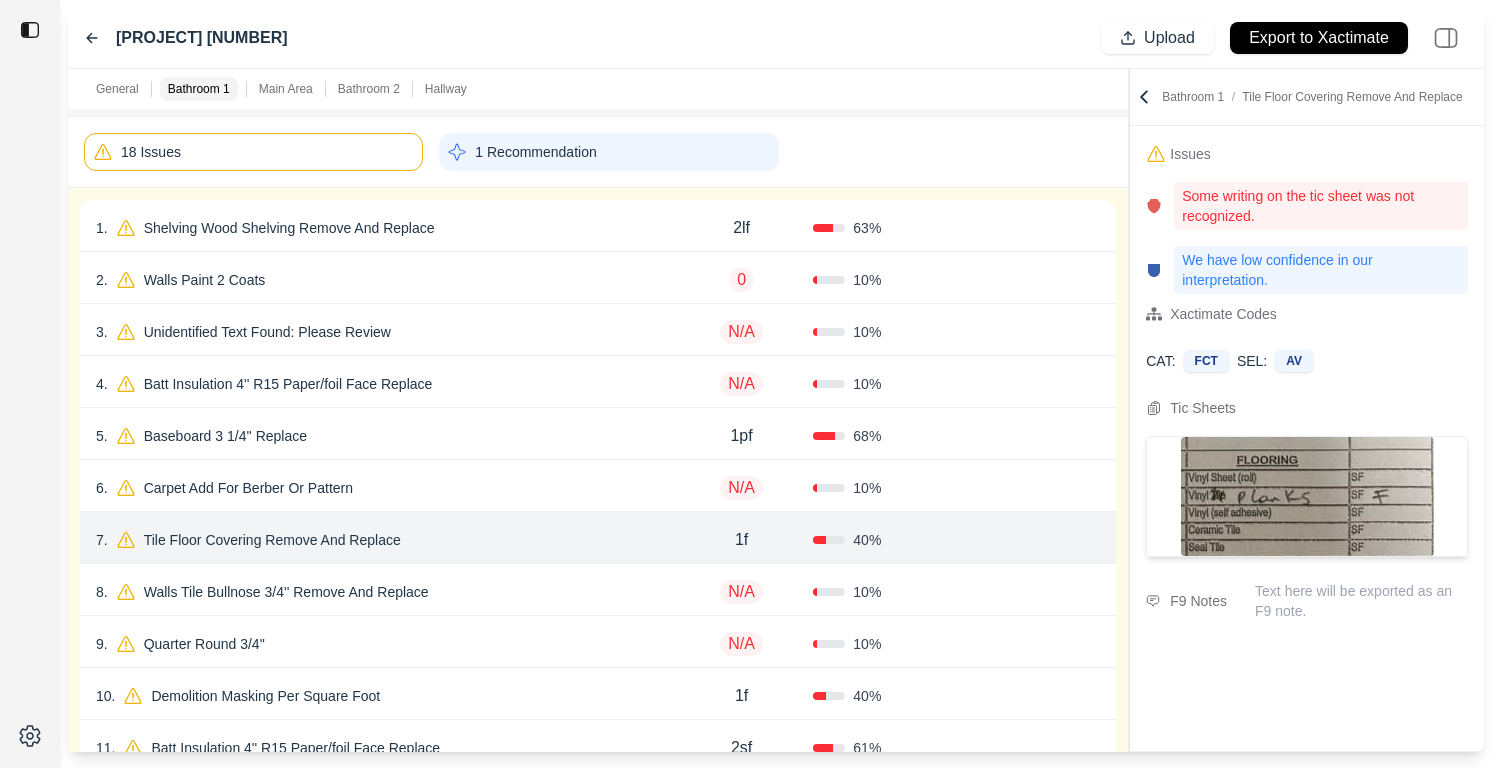 click on "8 . Walls Tile Bullnose 3/4'' Remove And Replace N/A 10 % Confirm" at bounding box center (598, 590) 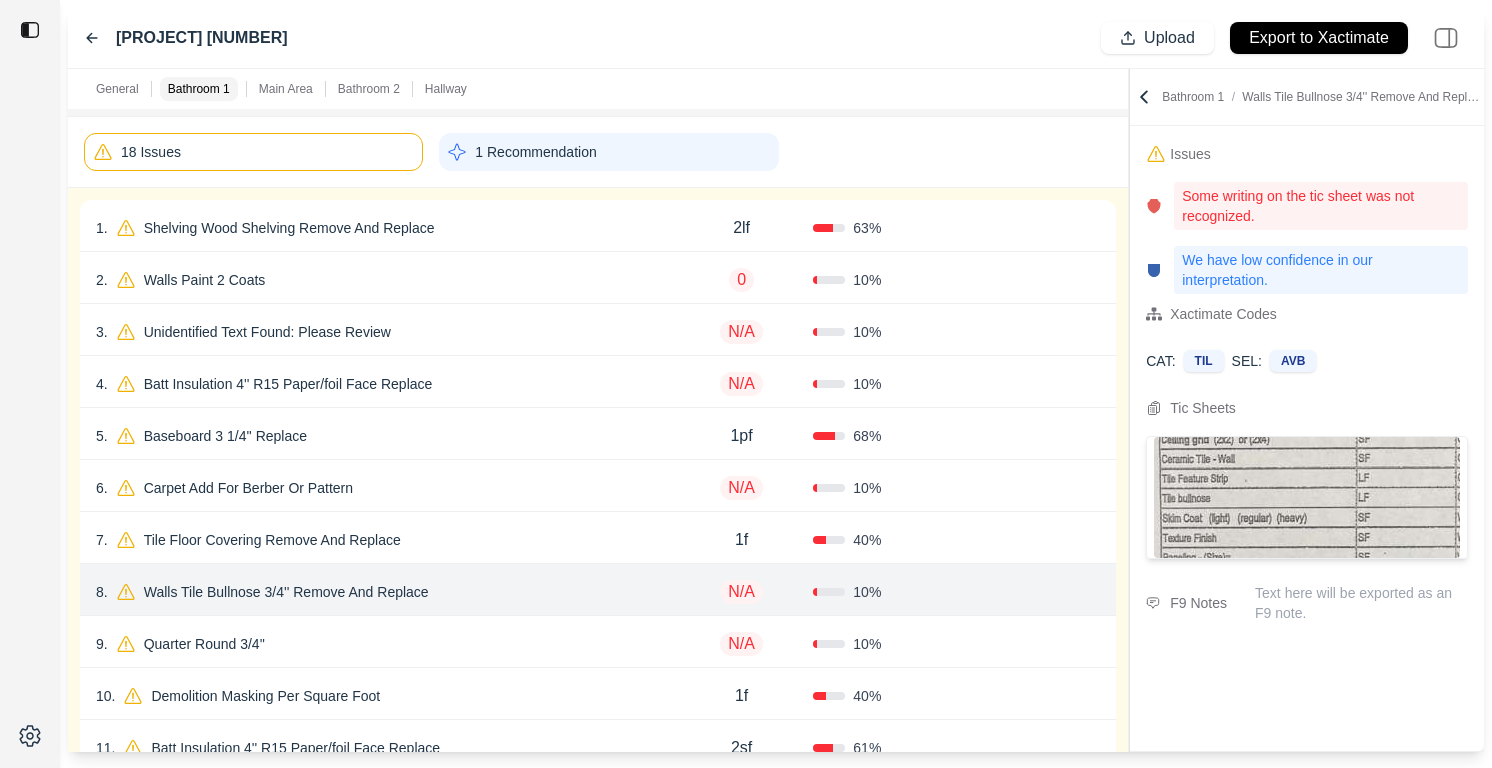 click on "9 . Quarter Round 3/4''" at bounding box center [383, 644] 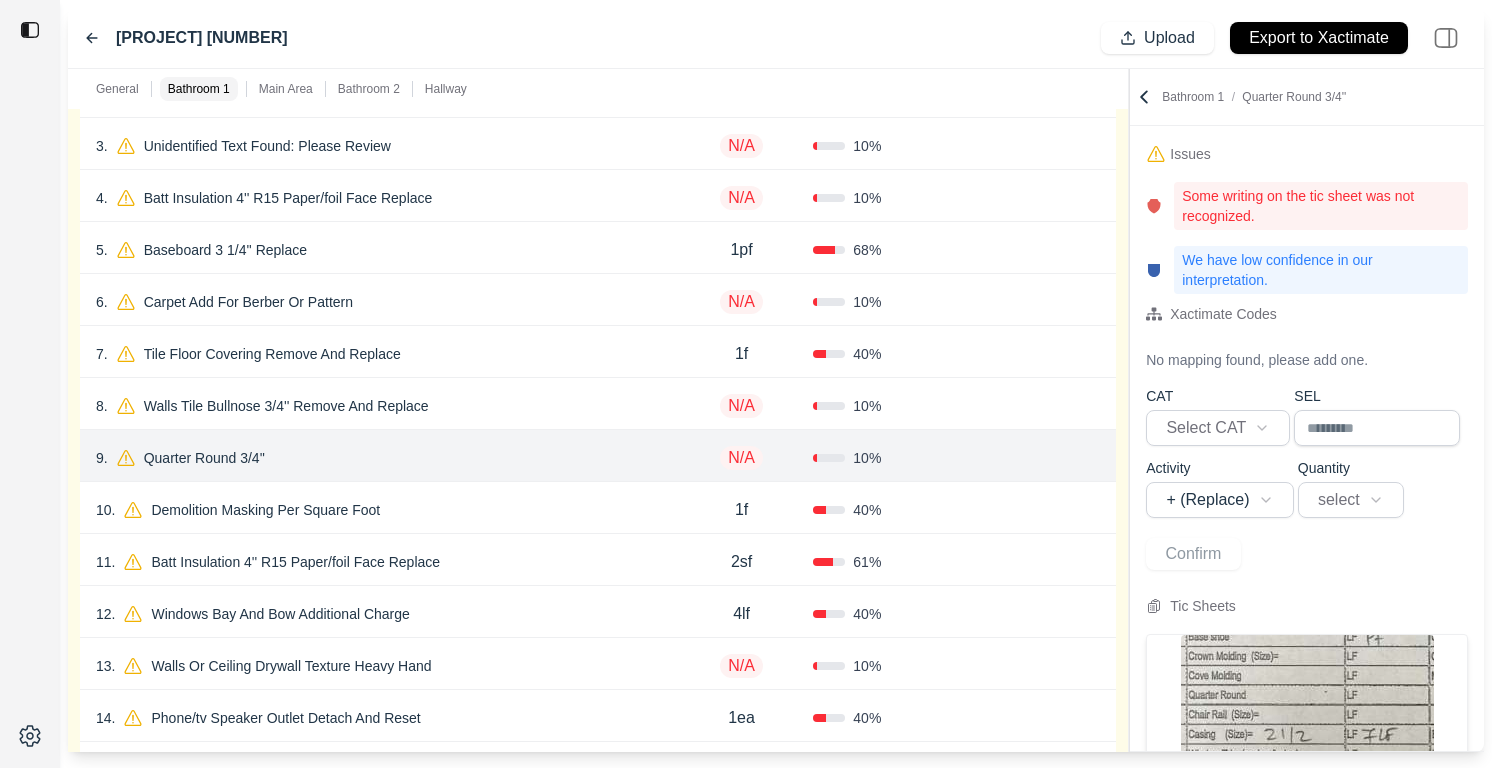 scroll, scrollTop: 625, scrollLeft: 0, axis: vertical 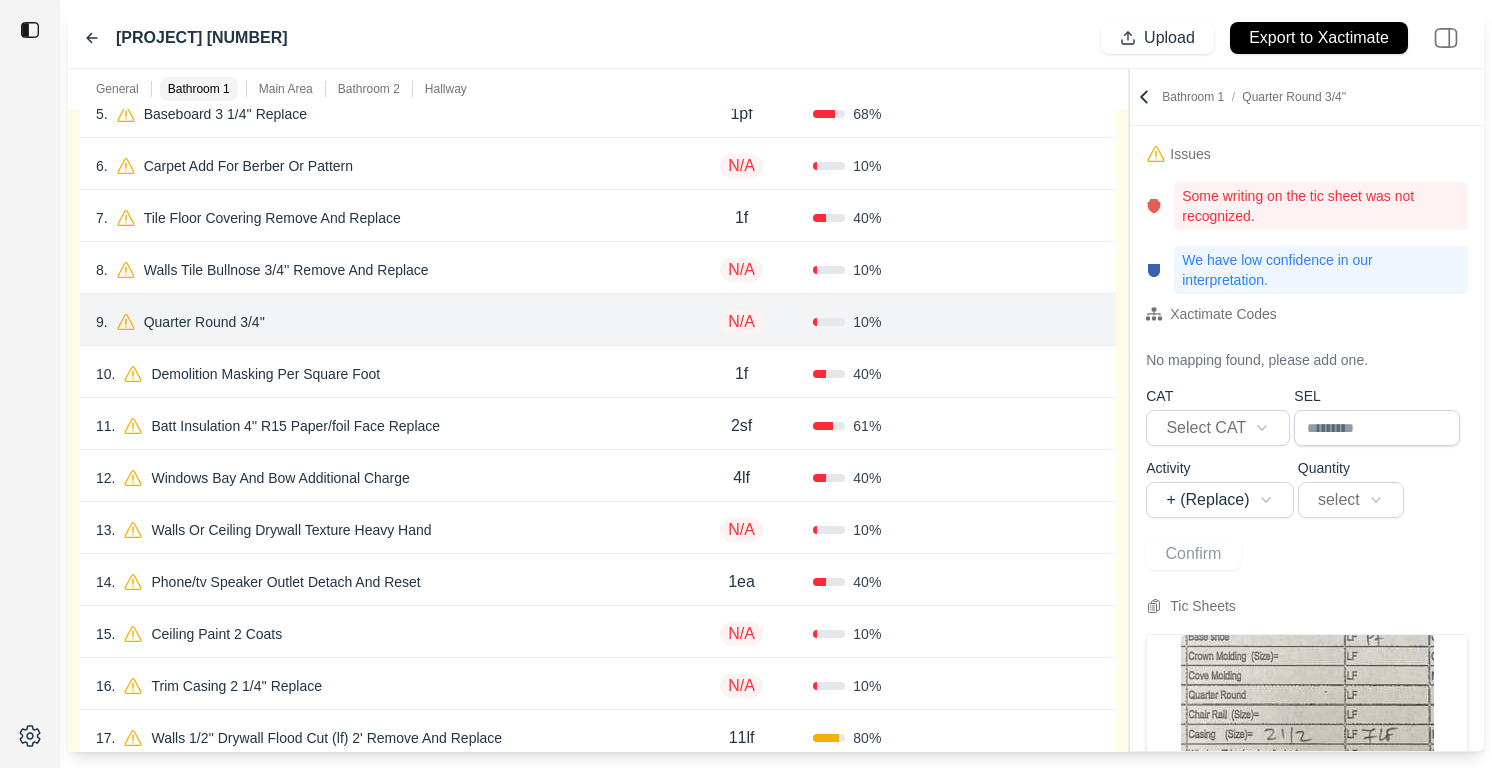 click on "13 . Walls Or Ceiling Drywall Texture Heavy Hand" at bounding box center (383, 530) 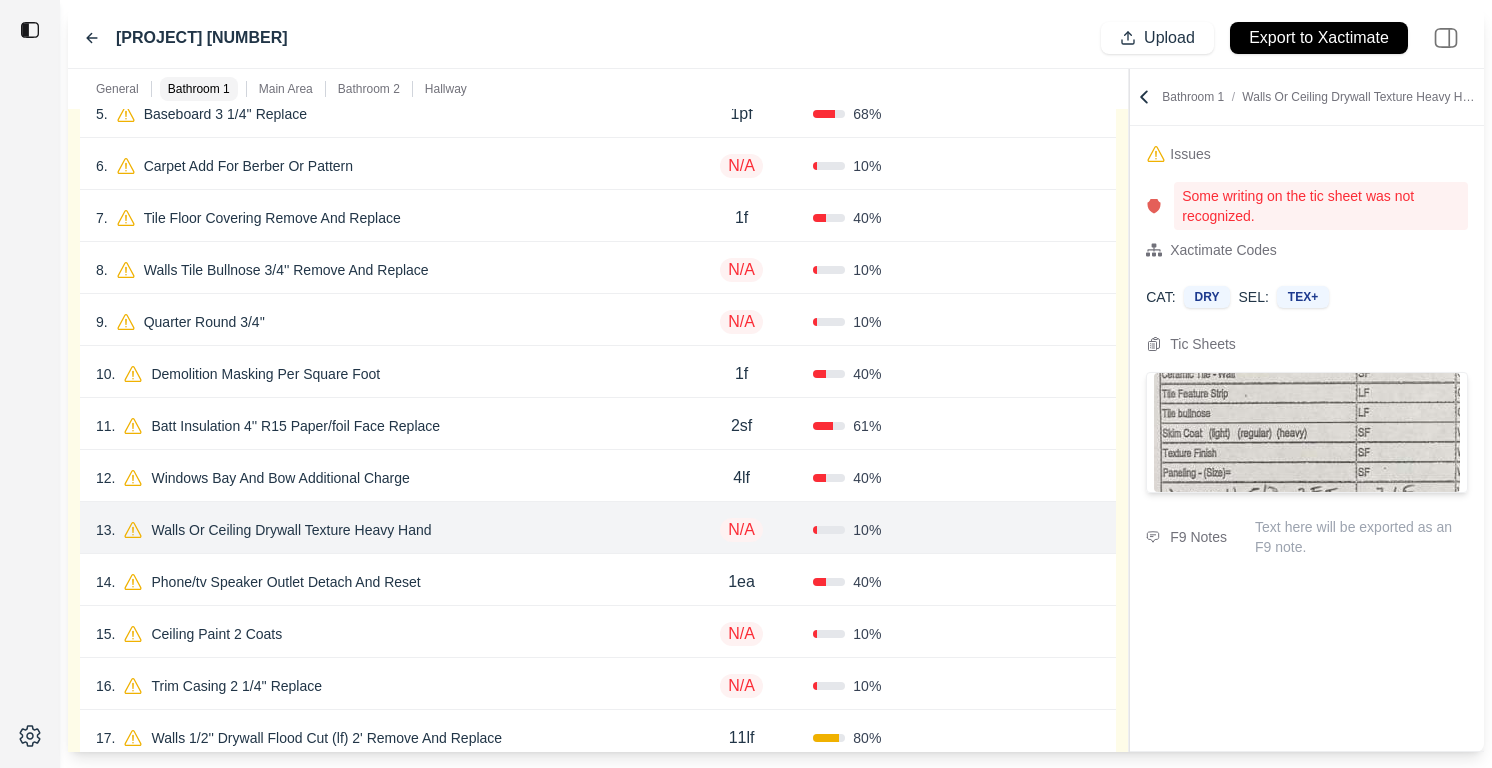 scroll, scrollTop: 0, scrollLeft: 0, axis: both 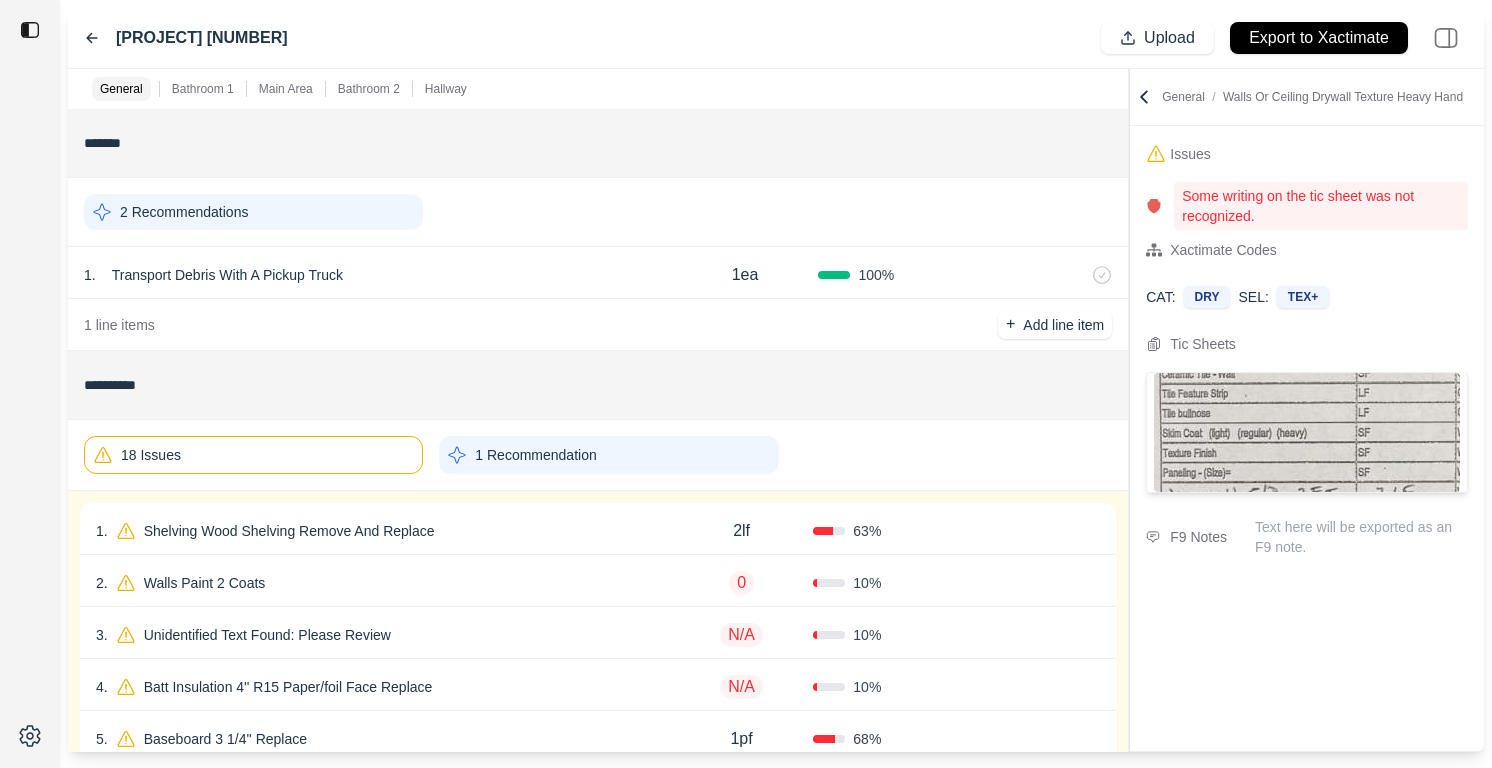 click on "18   Issues" at bounding box center [253, 455] 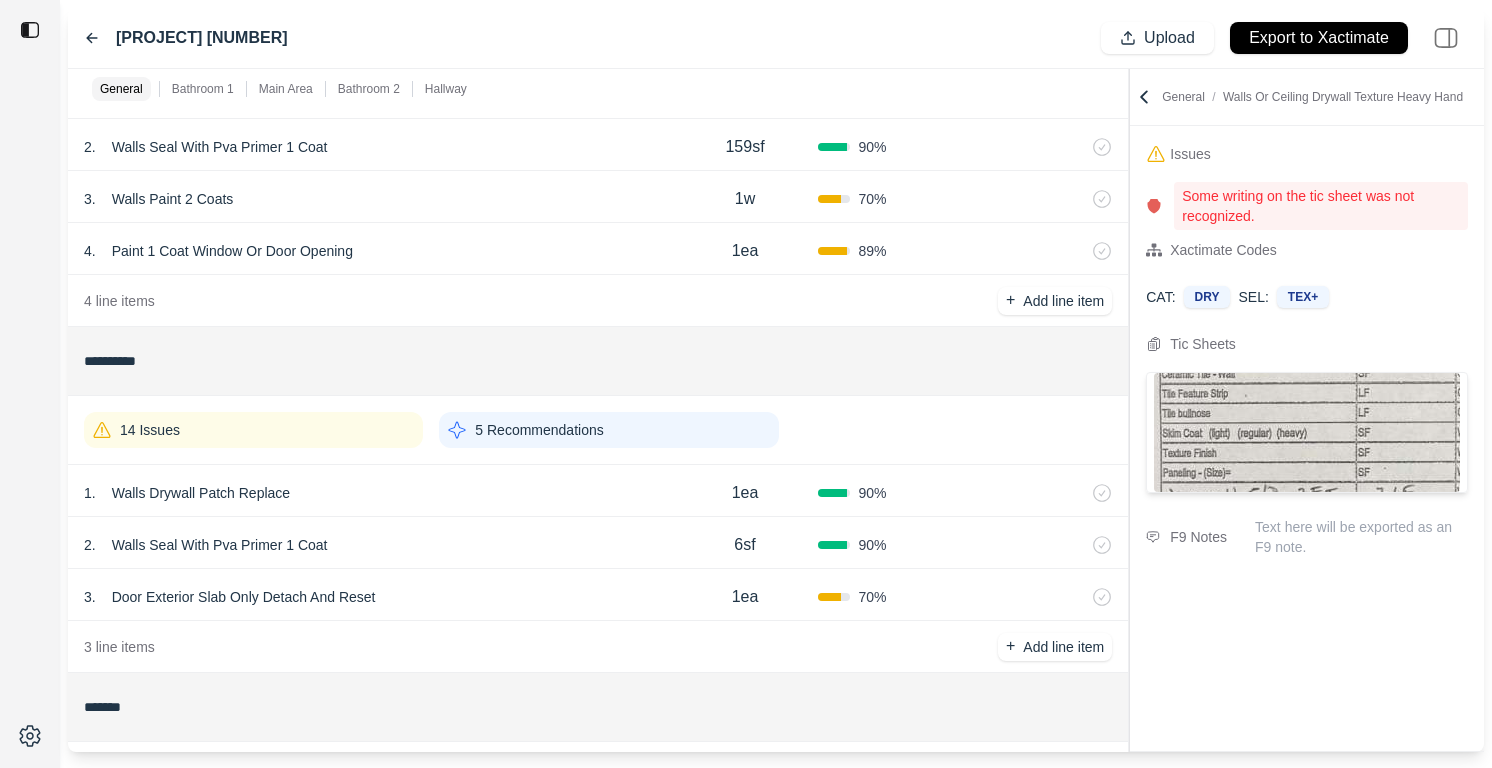scroll, scrollTop: 847, scrollLeft: 0, axis: vertical 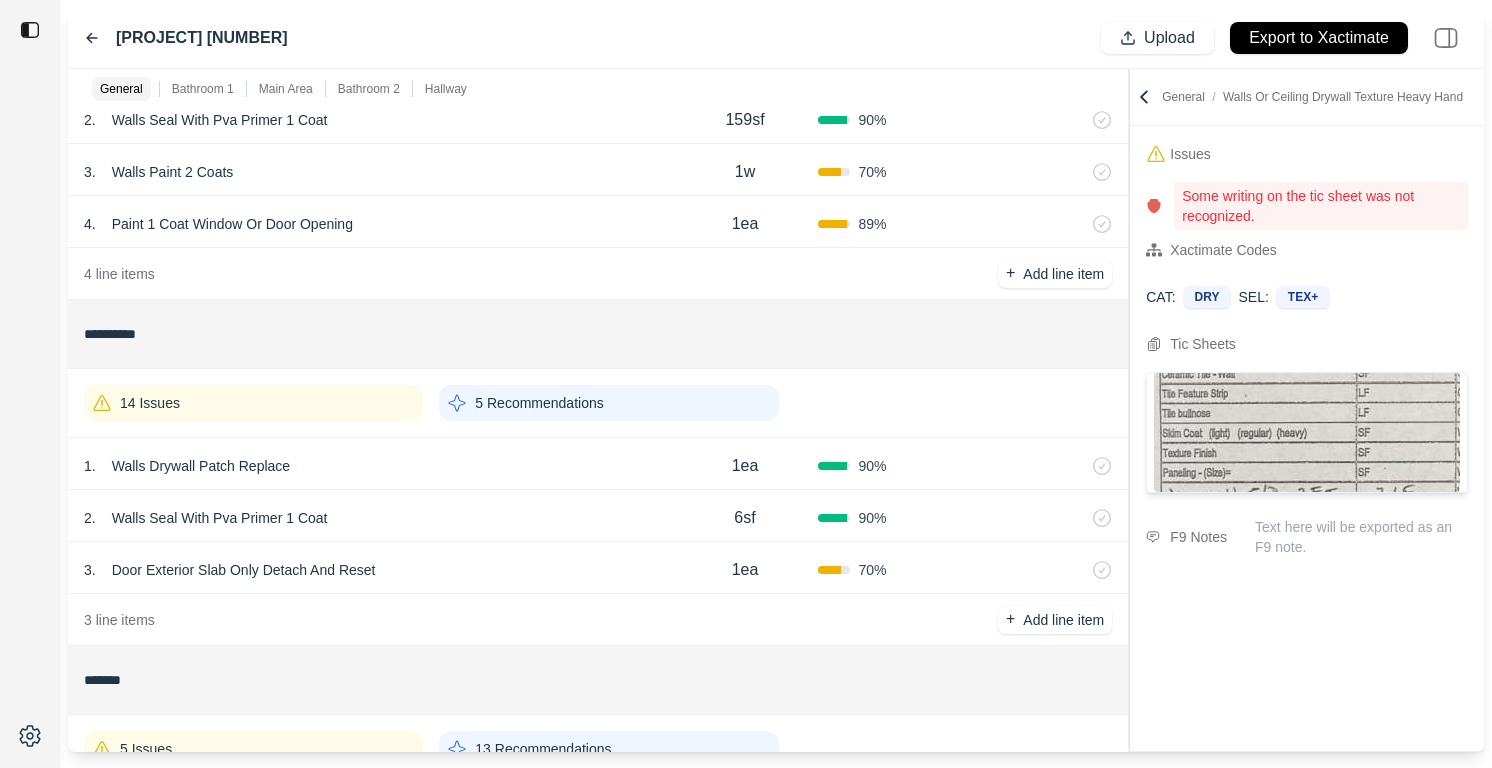 click on "14   Issues" at bounding box center [253, 403] 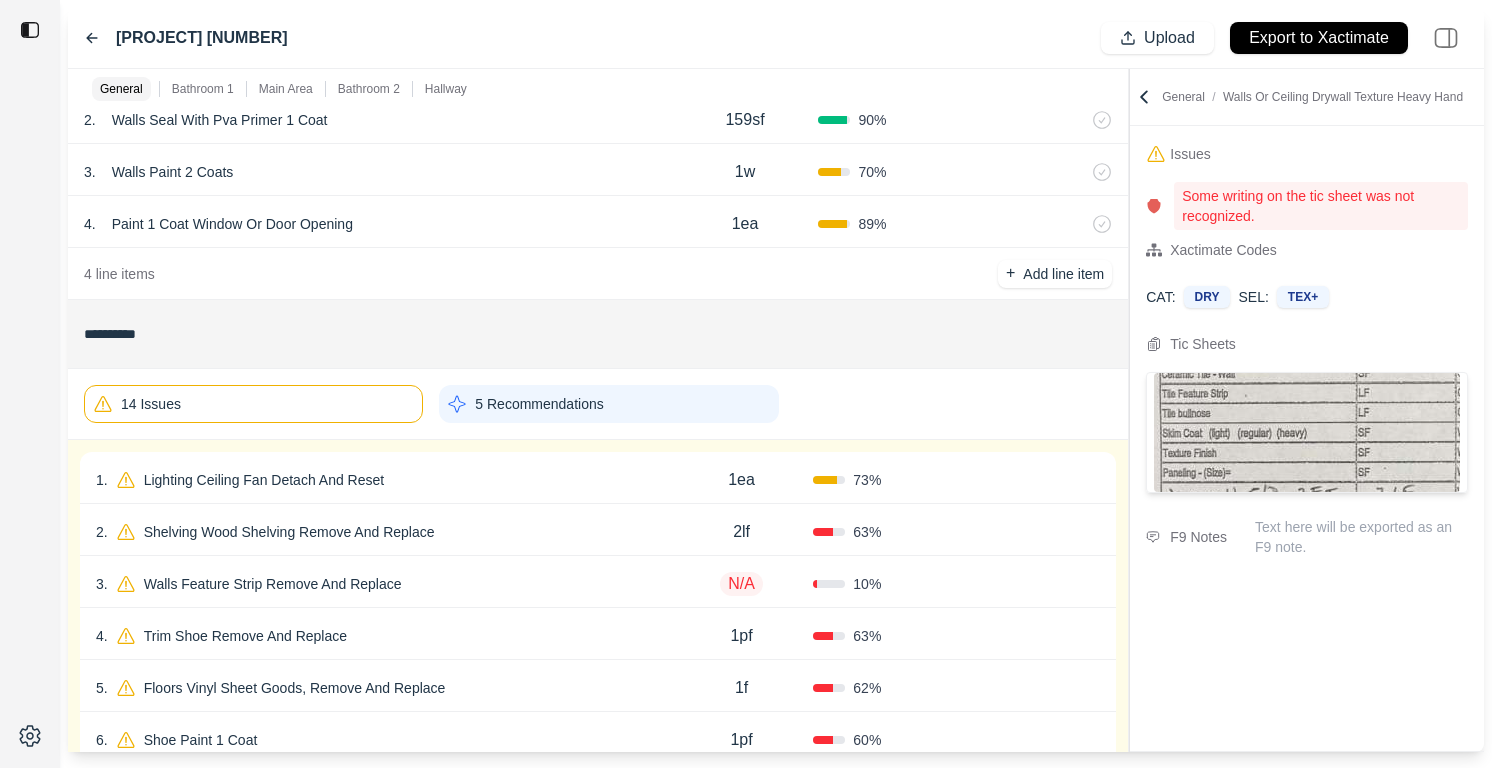 click on "14   Issues" at bounding box center (253, 404) 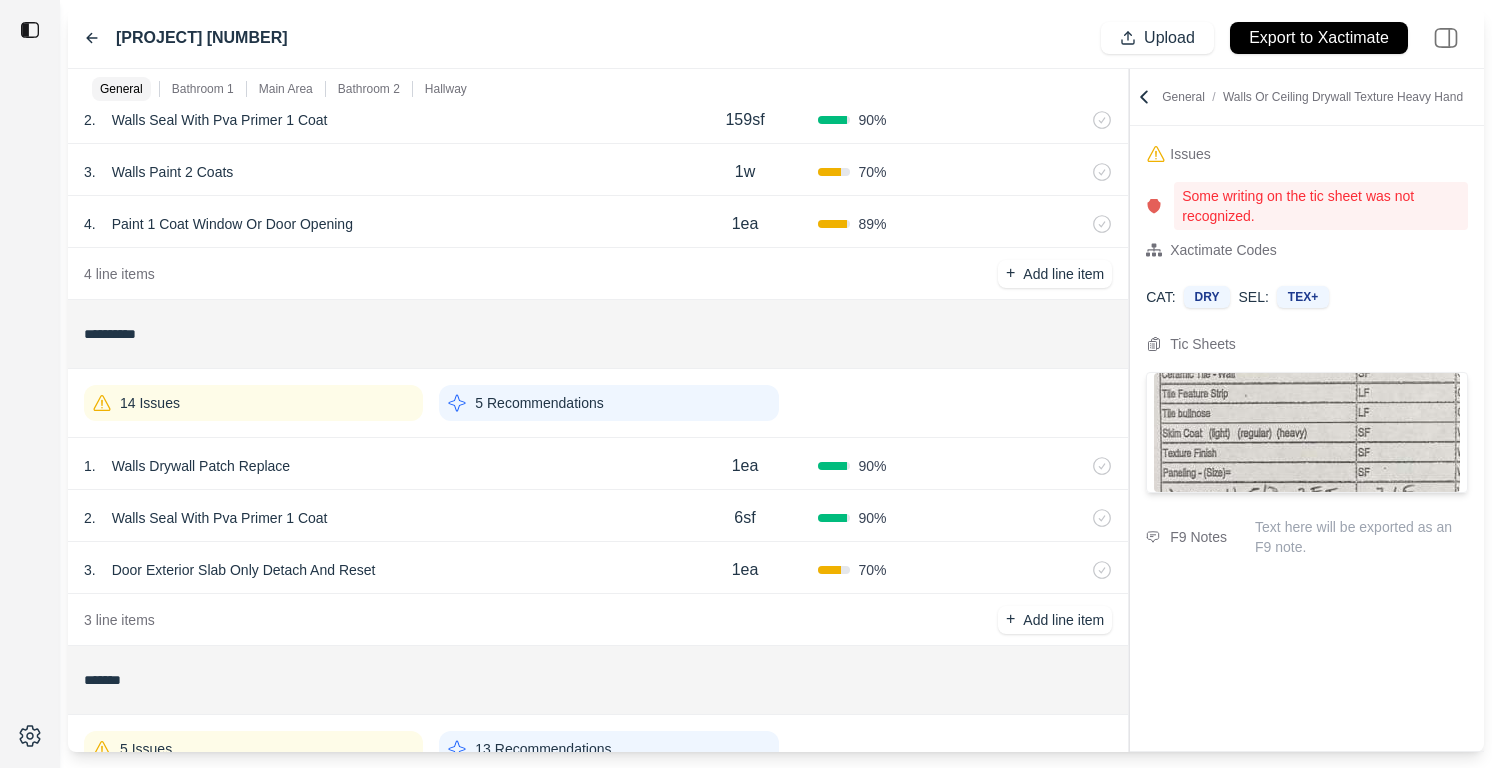 click on "14   Issues" at bounding box center [253, 403] 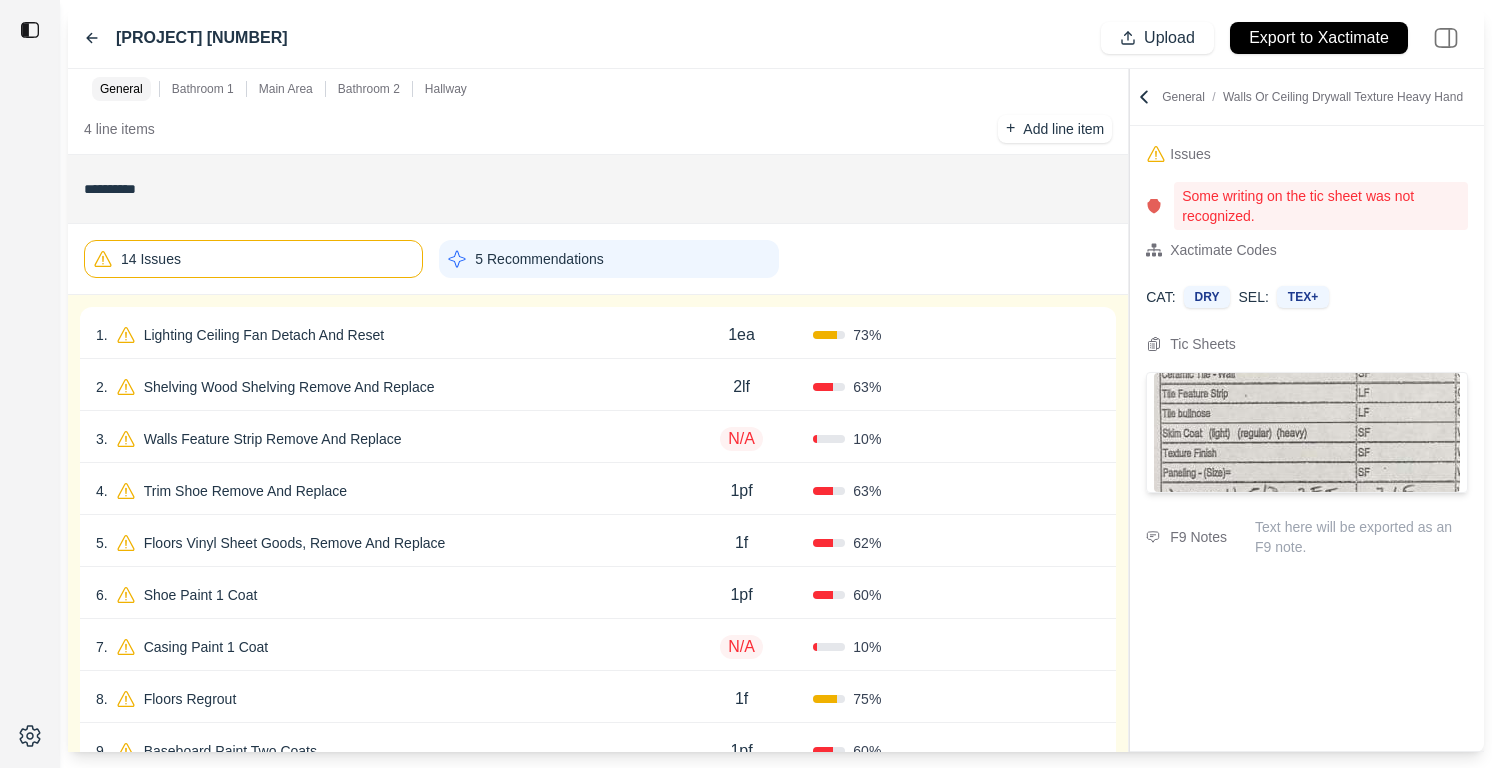 scroll, scrollTop: 1031, scrollLeft: 0, axis: vertical 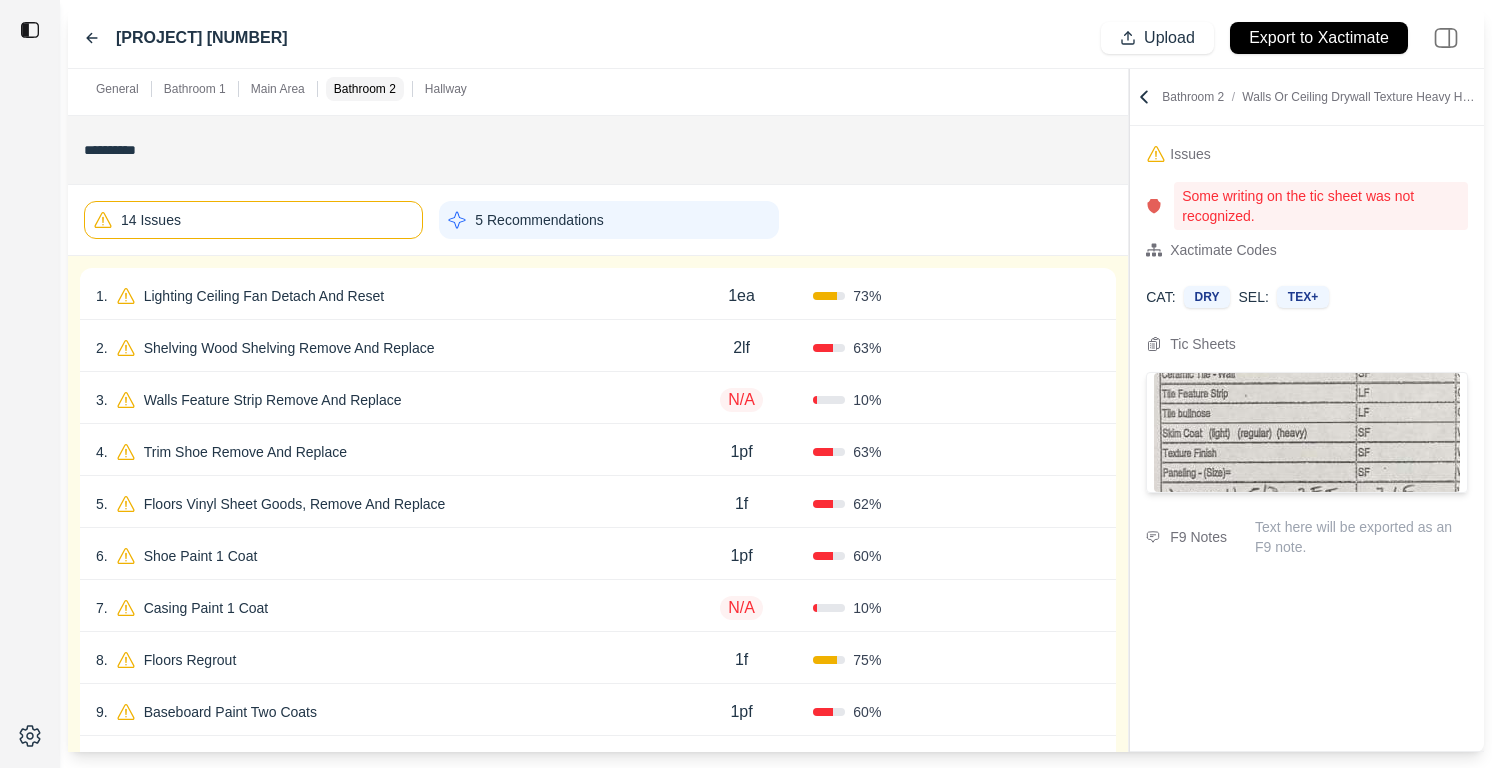 click on "4 . Trim Shoe Remove And Replace" at bounding box center (383, 452) 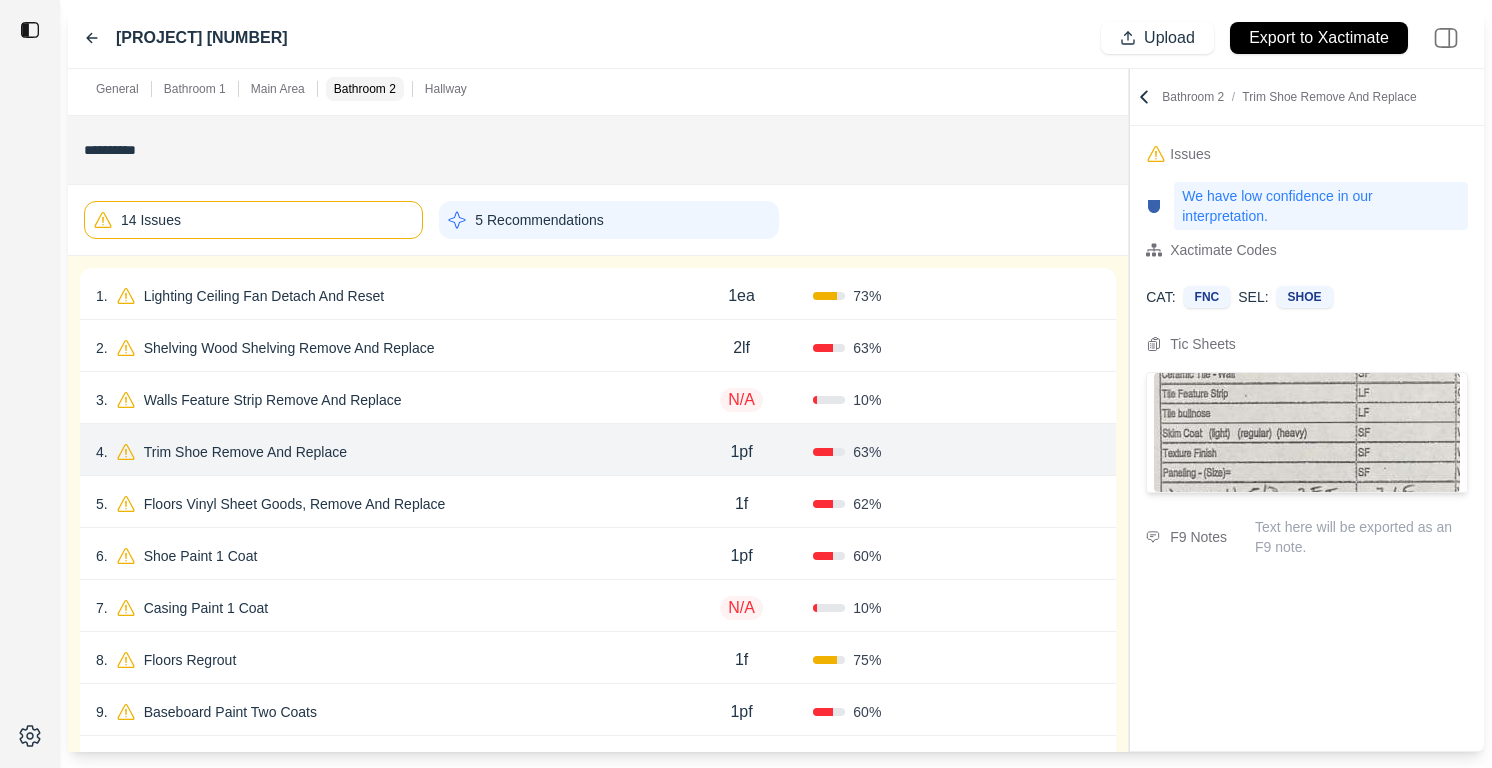 click on "5 . Floors Vinyl Sheet Goods, Remove And Replace" at bounding box center [383, 504] 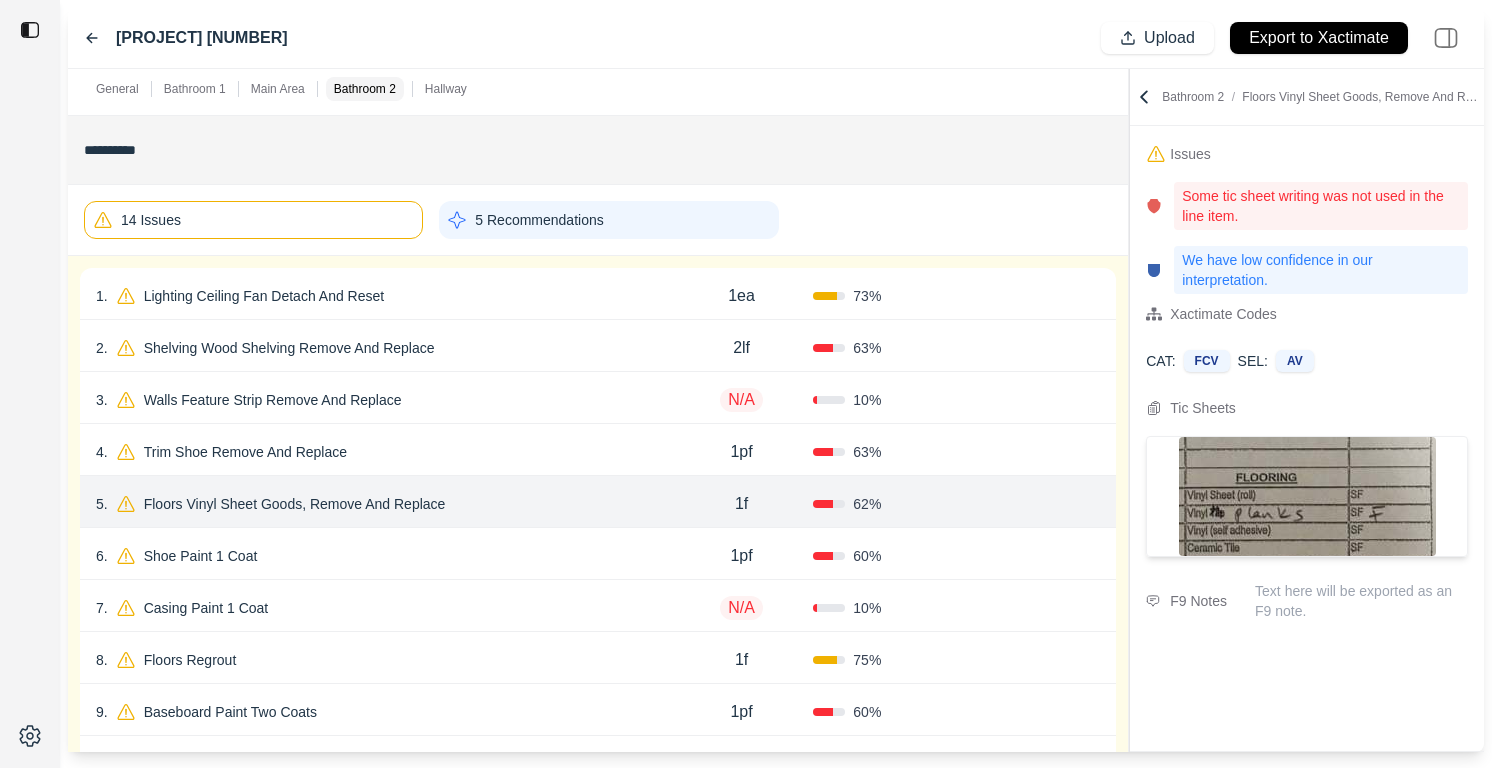 click on "2 . Shelving Wood Shelving Remove And Replace 2lf 63 % Confirm" at bounding box center [598, 346] 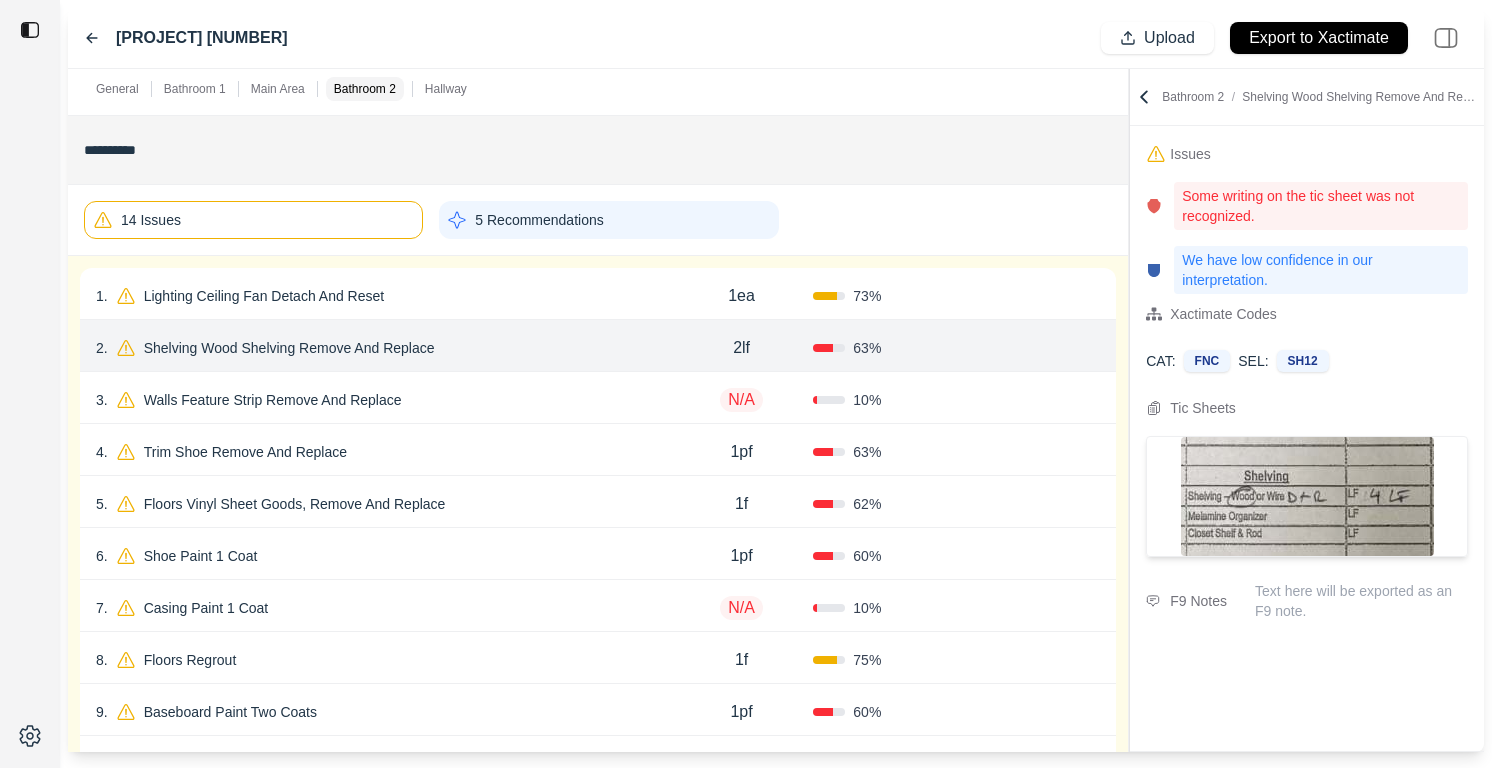 click on "[NUMBER] . [DESCRIPTION] [DESCRIPTION] [ACTION] [NA] [PERCENT] Confirm" at bounding box center (598, 398) 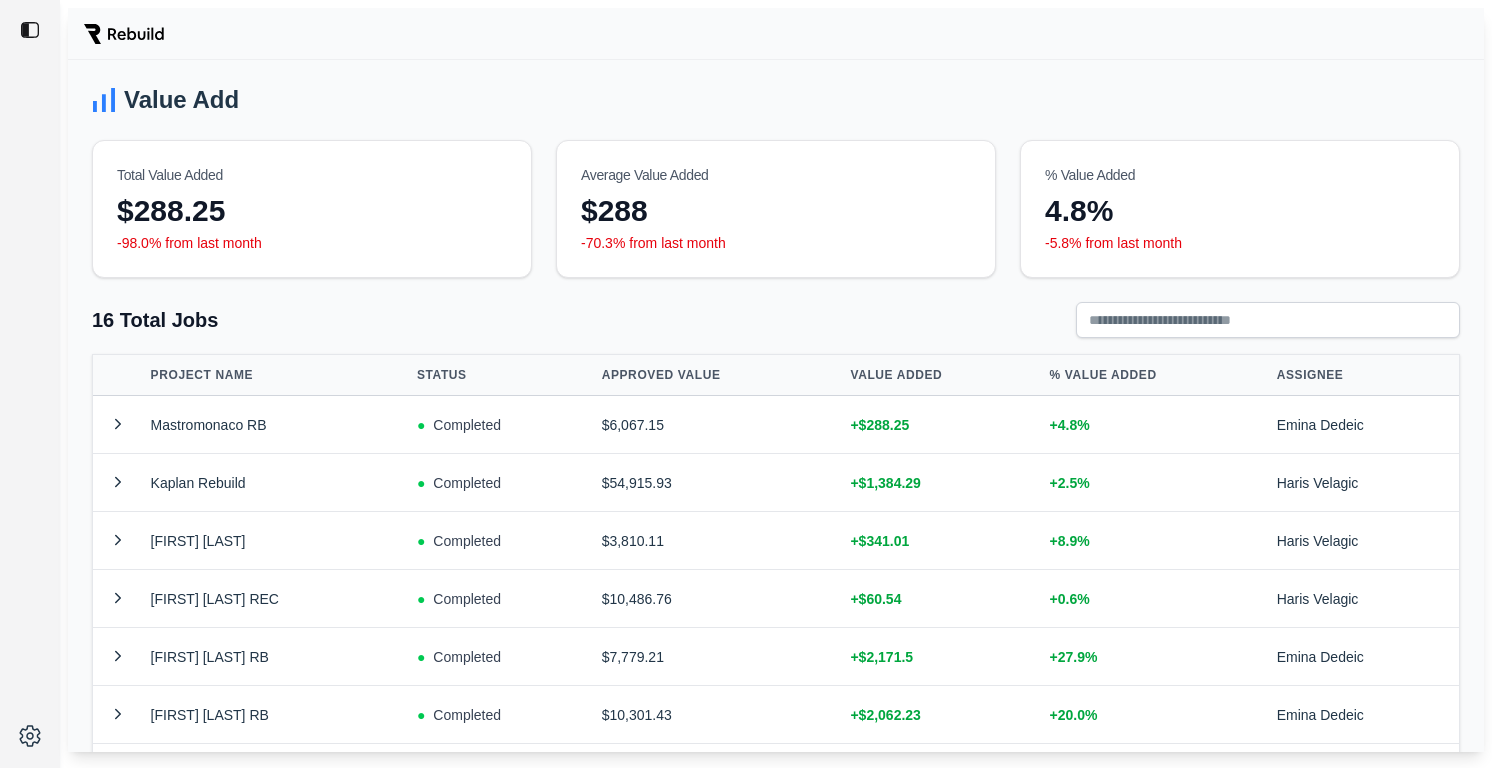 scroll, scrollTop: 0, scrollLeft: 0, axis: both 